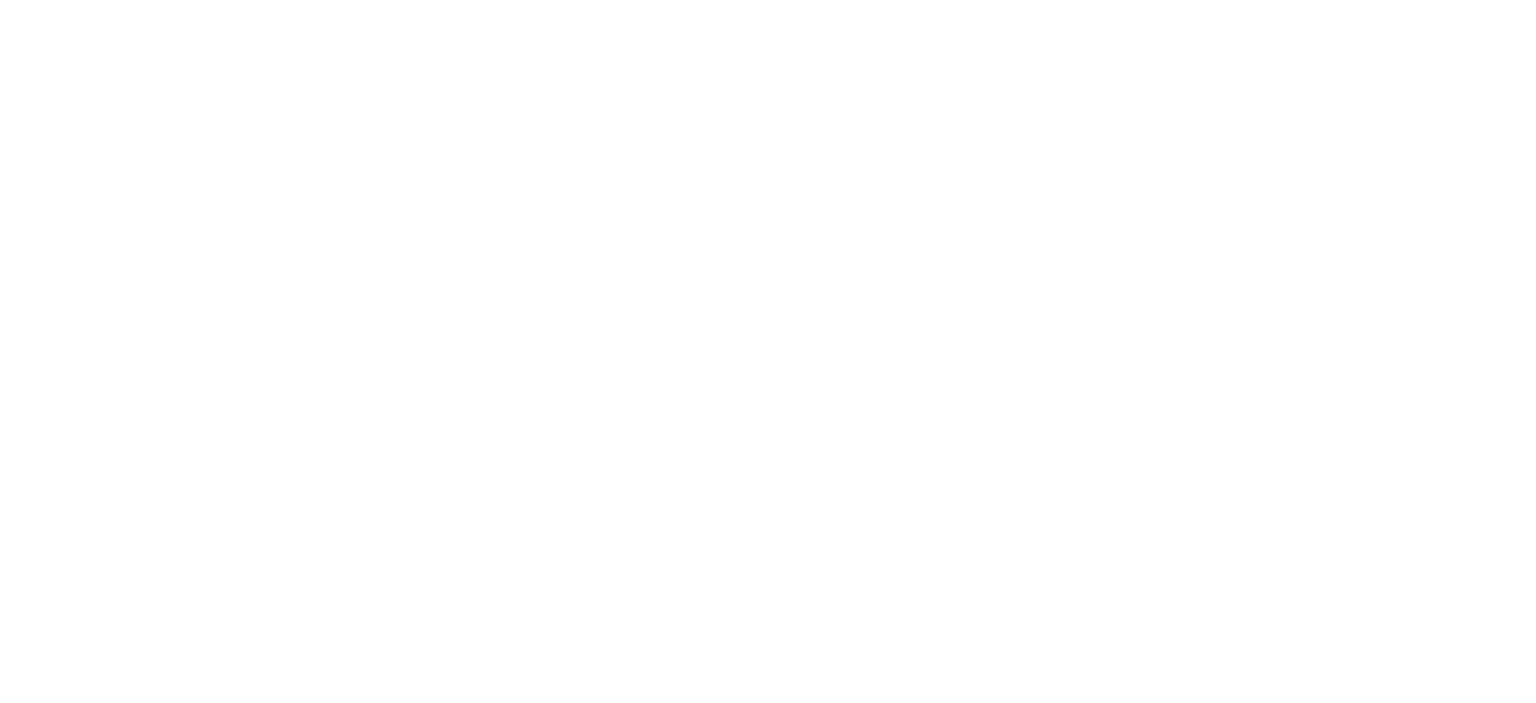 scroll, scrollTop: 0, scrollLeft: 0, axis: both 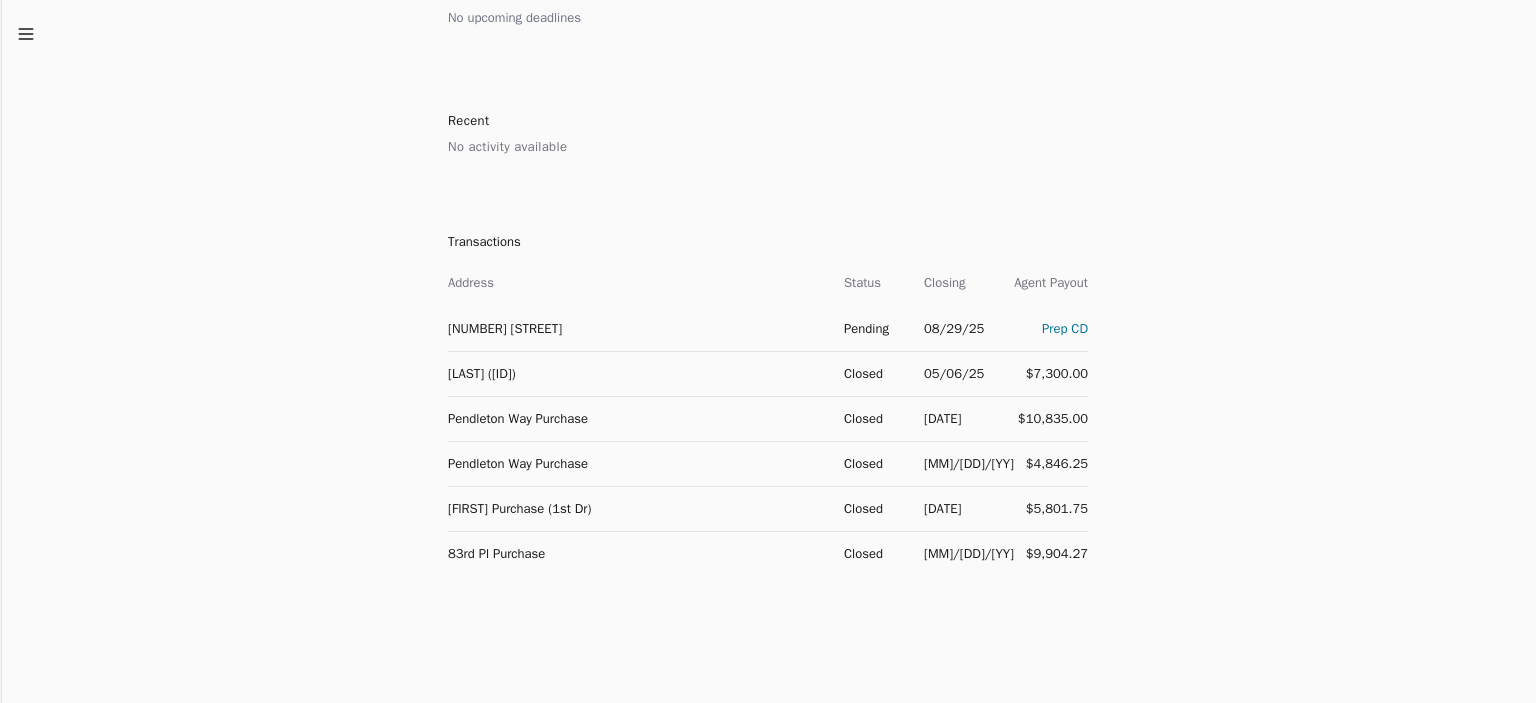 click on "Prep CD" at bounding box center [1041, 328] 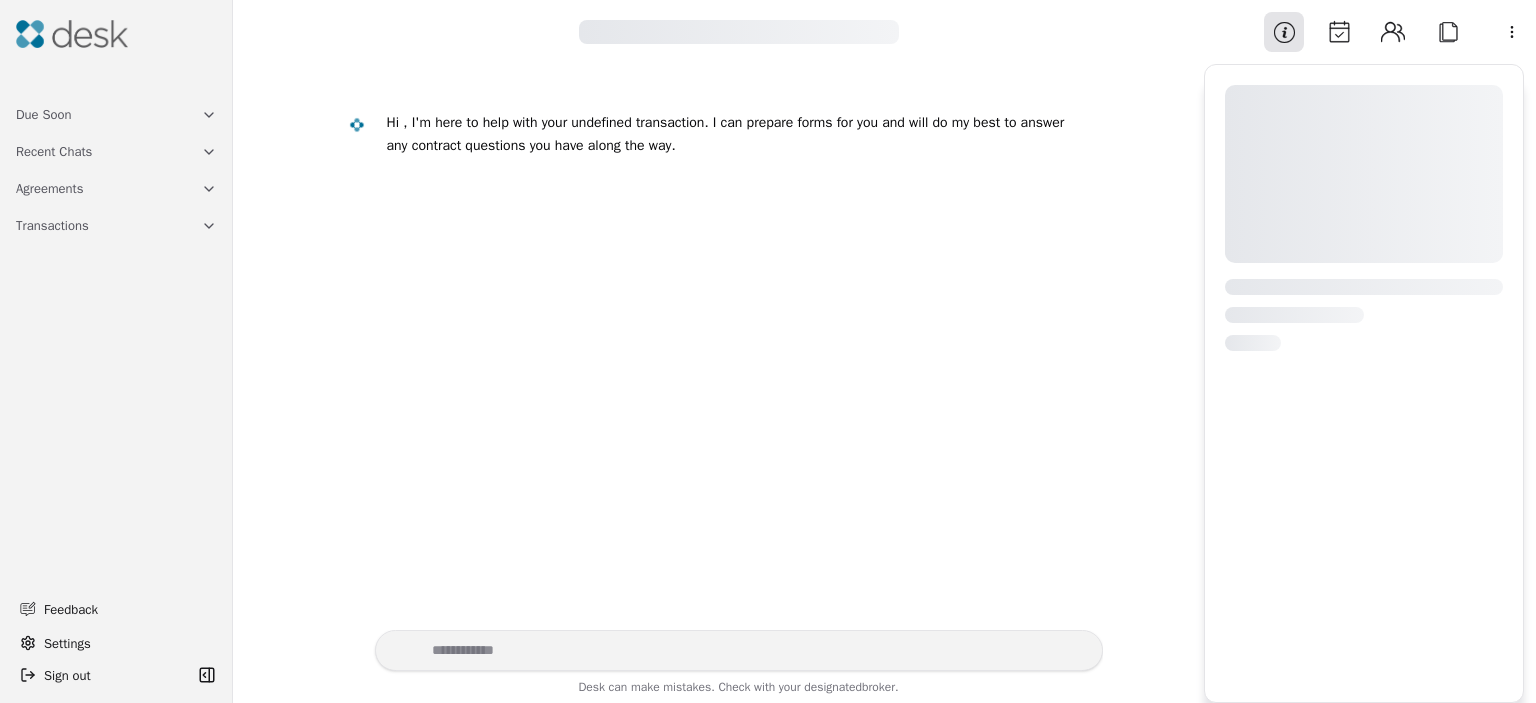 scroll, scrollTop: 0, scrollLeft: 0, axis: both 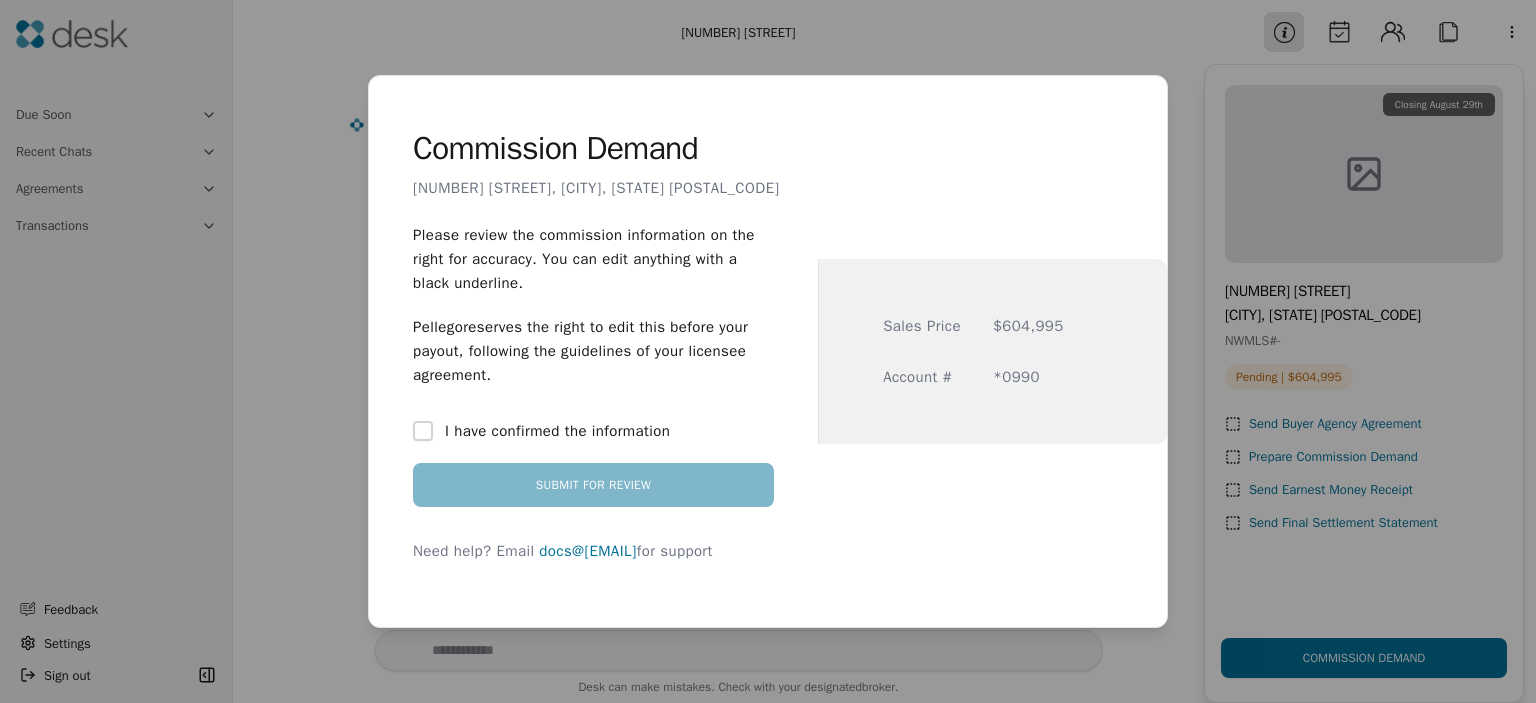 click on "I have confirmed the information" at bounding box center (423, 431) 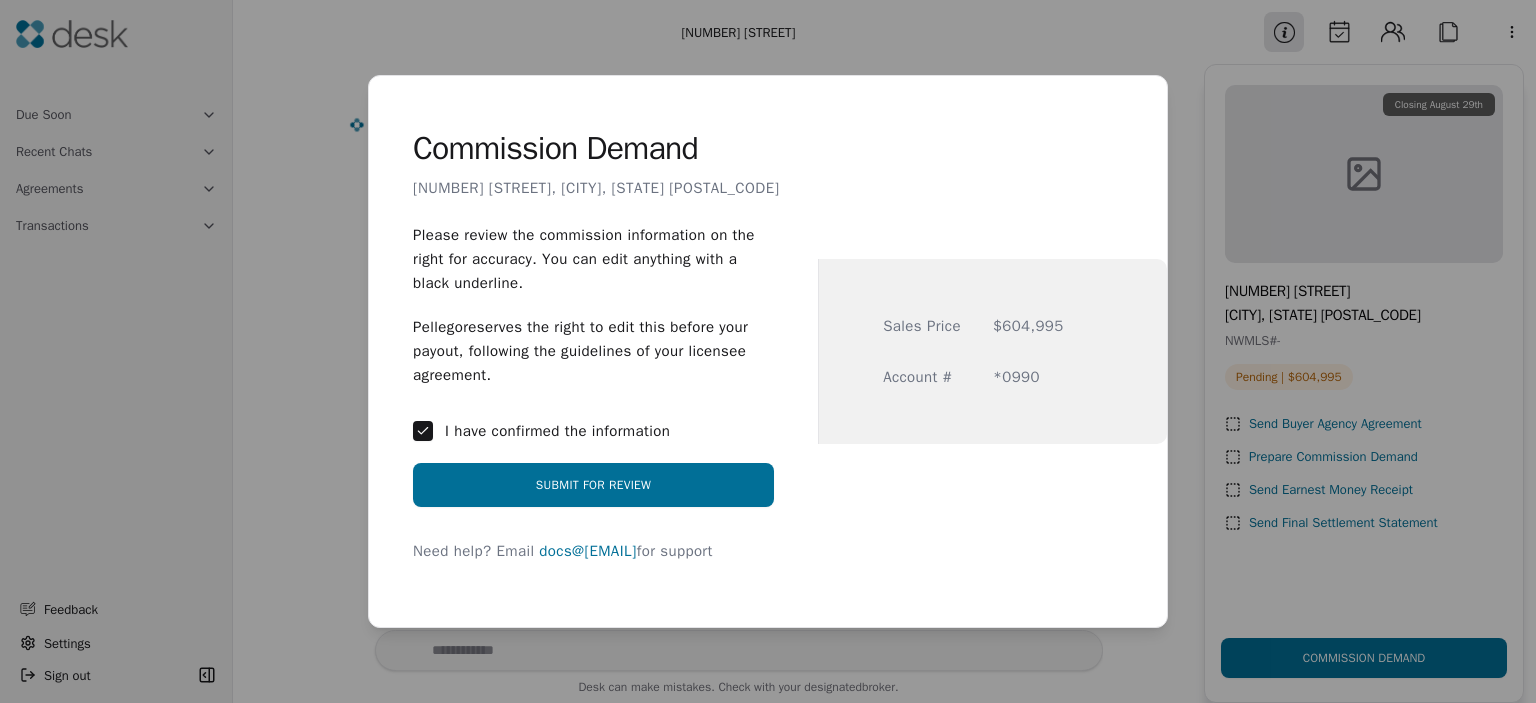 click on "Submit for Review" at bounding box center [593, 485] 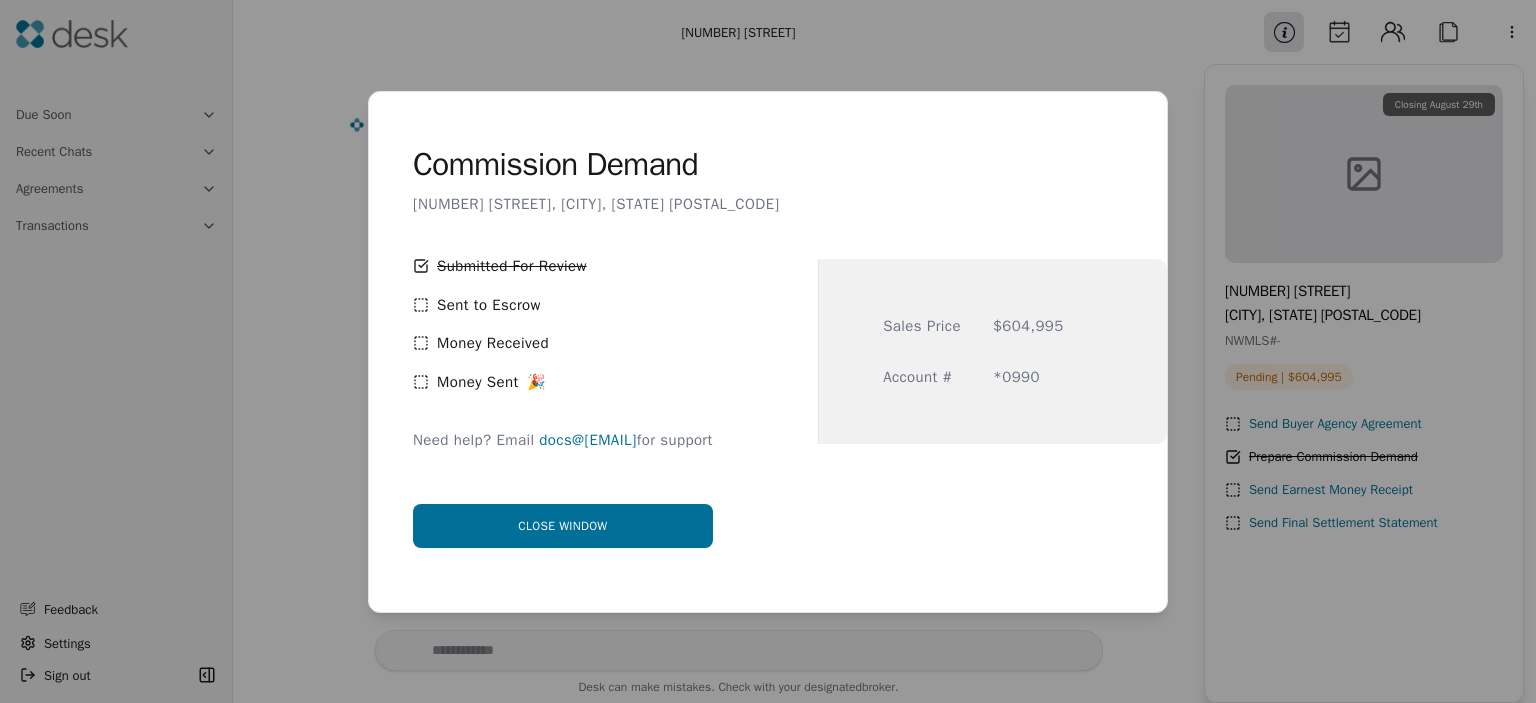 click on "Close window" at bounding box center (563, 526) 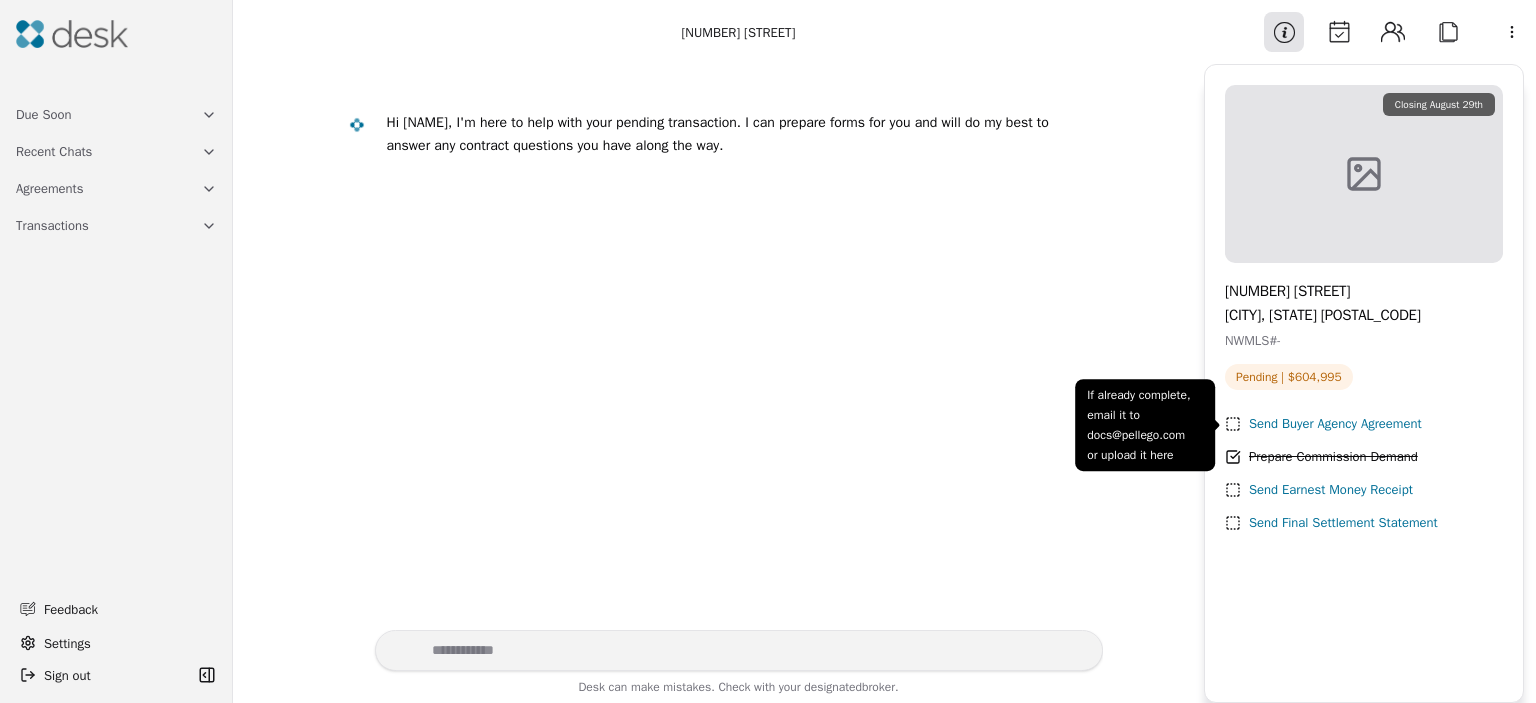 click on "Send Buyer Agency Agreement" at bounding box center (1335, 424) 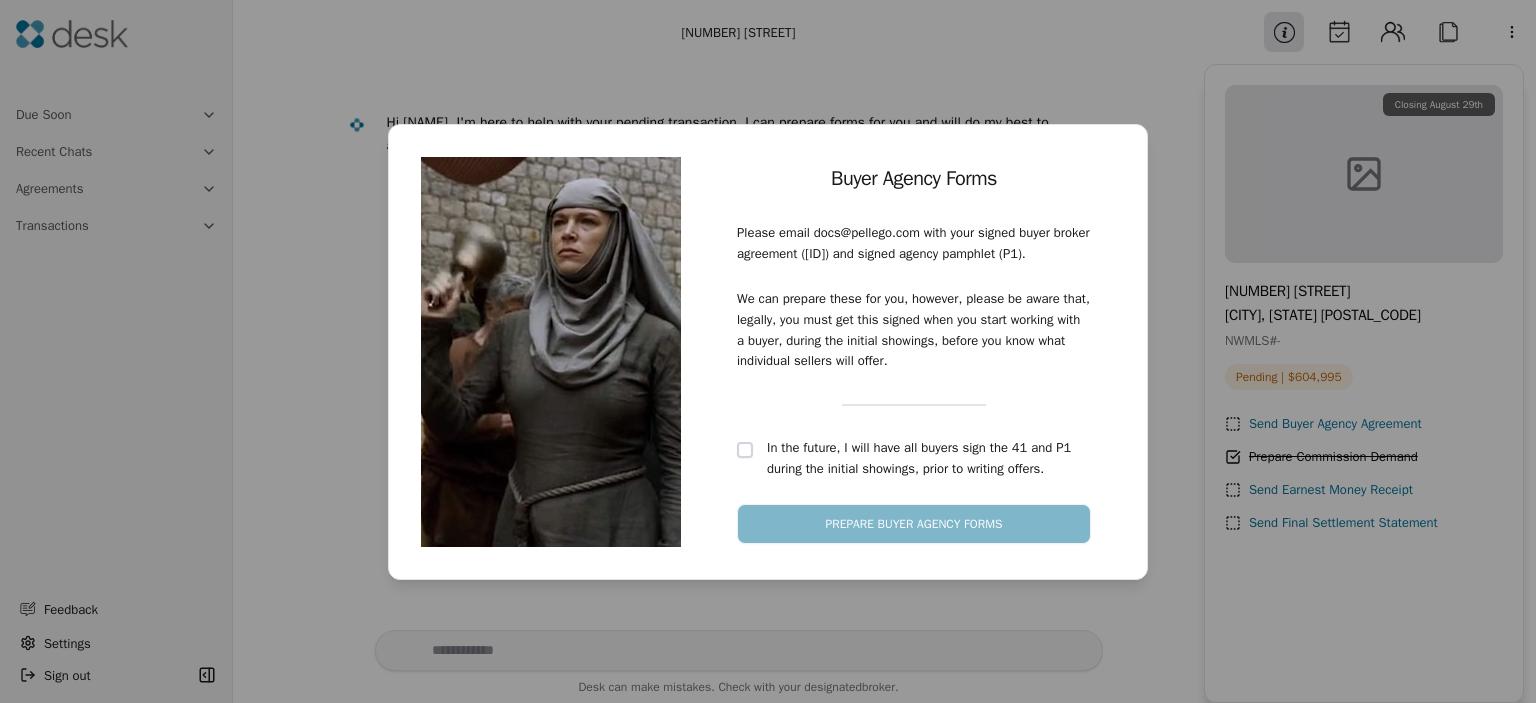 click at bounding box center (745, 450) 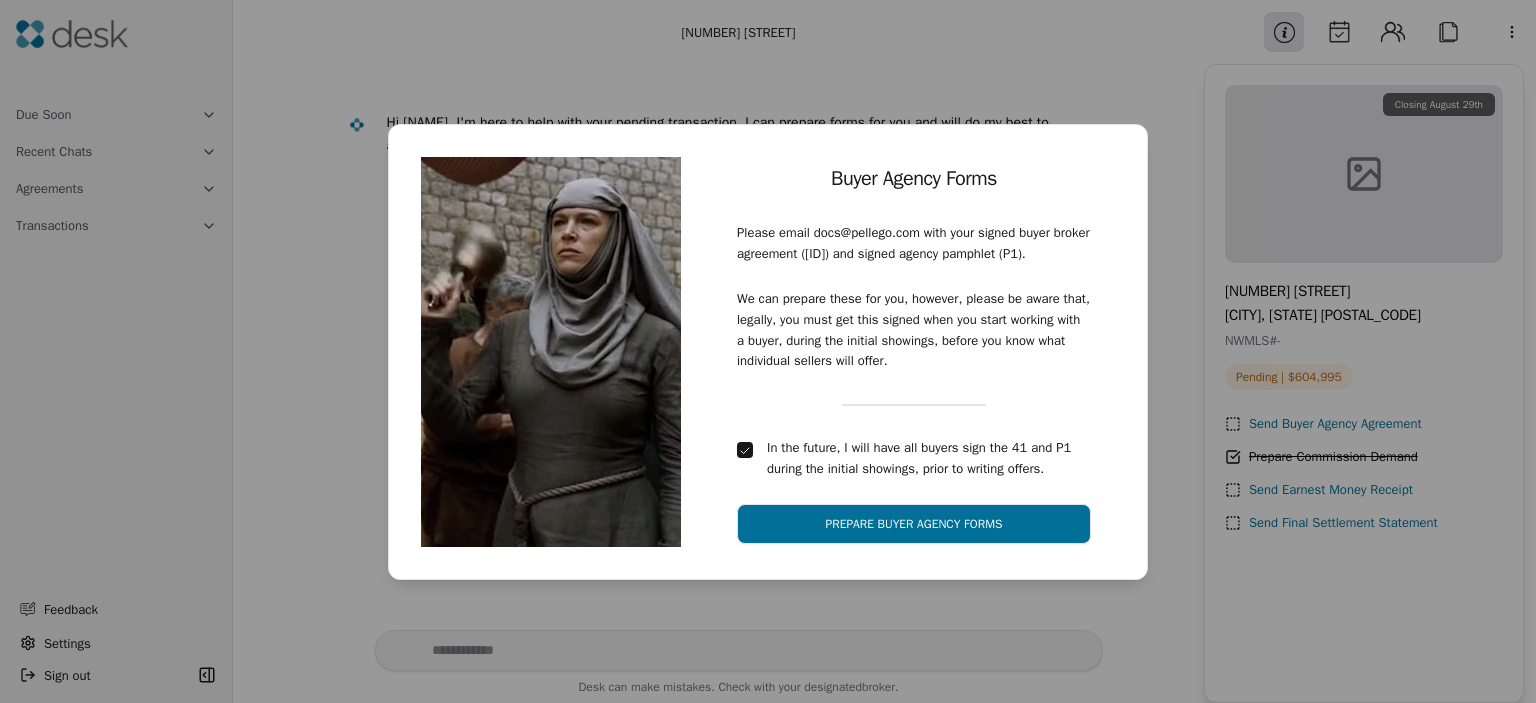 click on "Prepare Buyer Agency Forms" at bounding box center (914, 524) 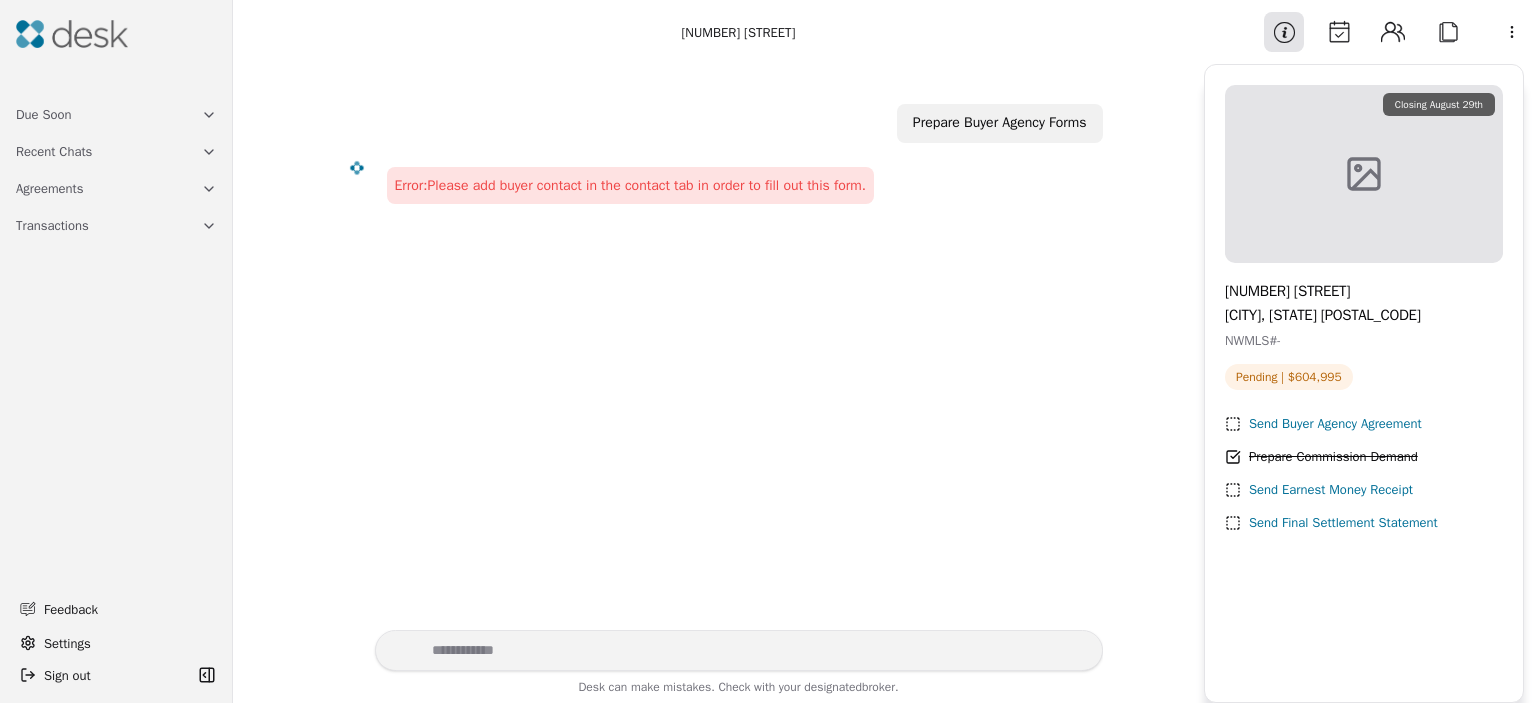 click 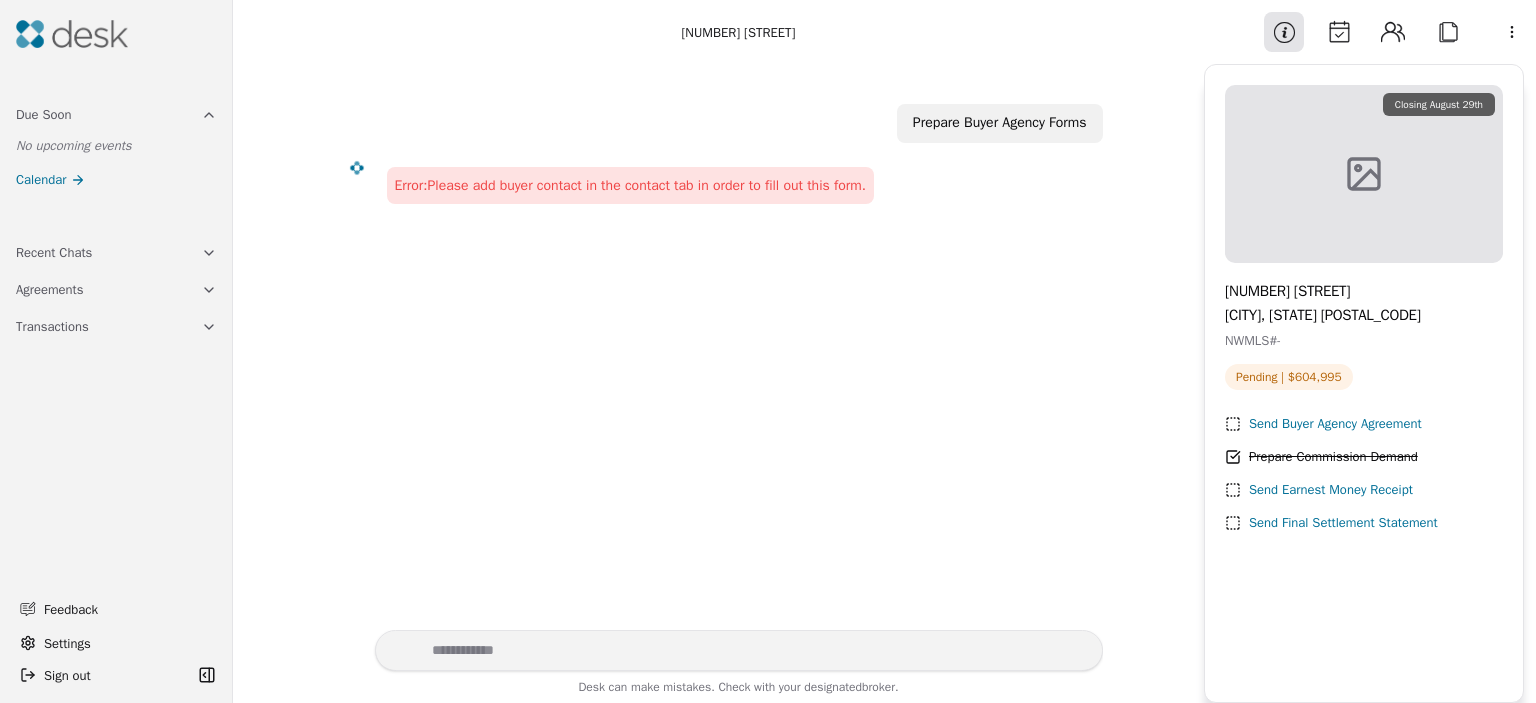 click 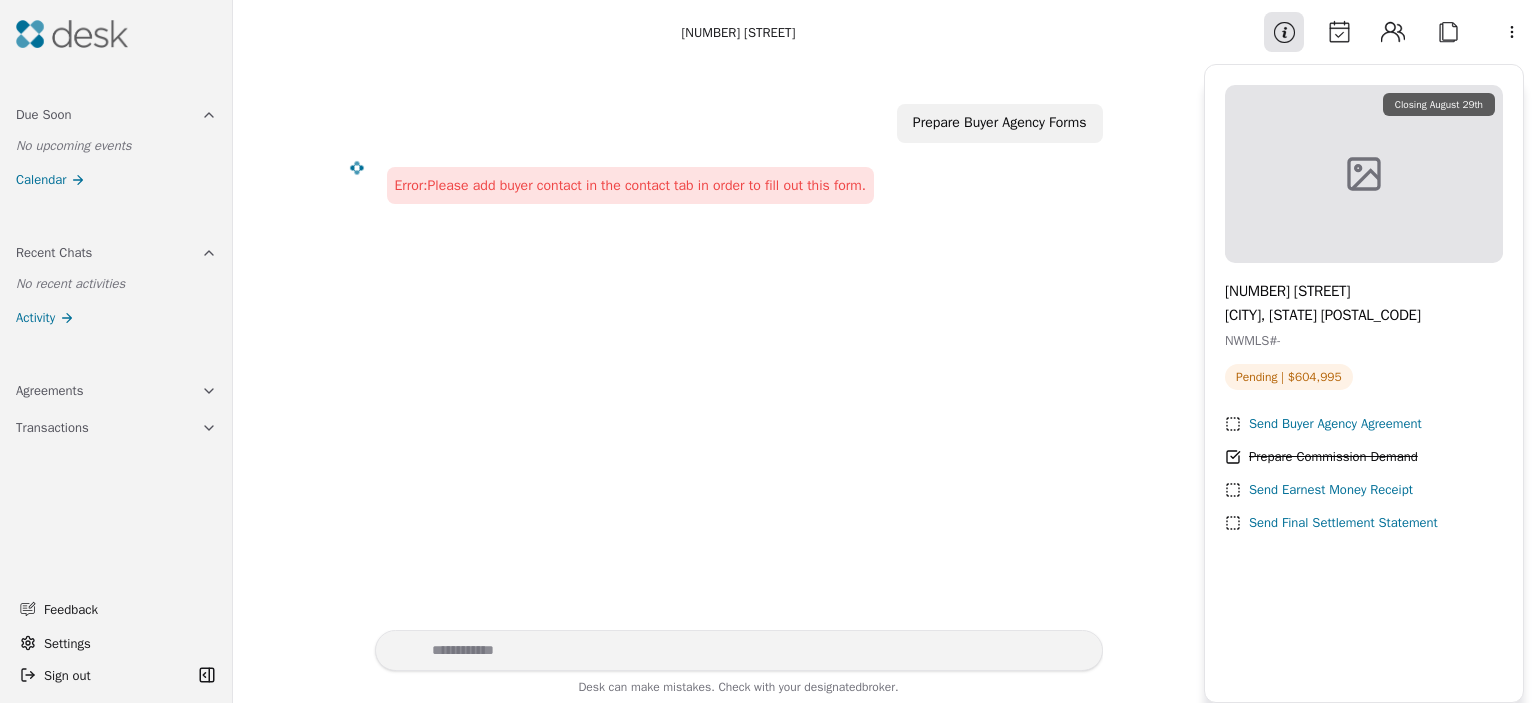 click 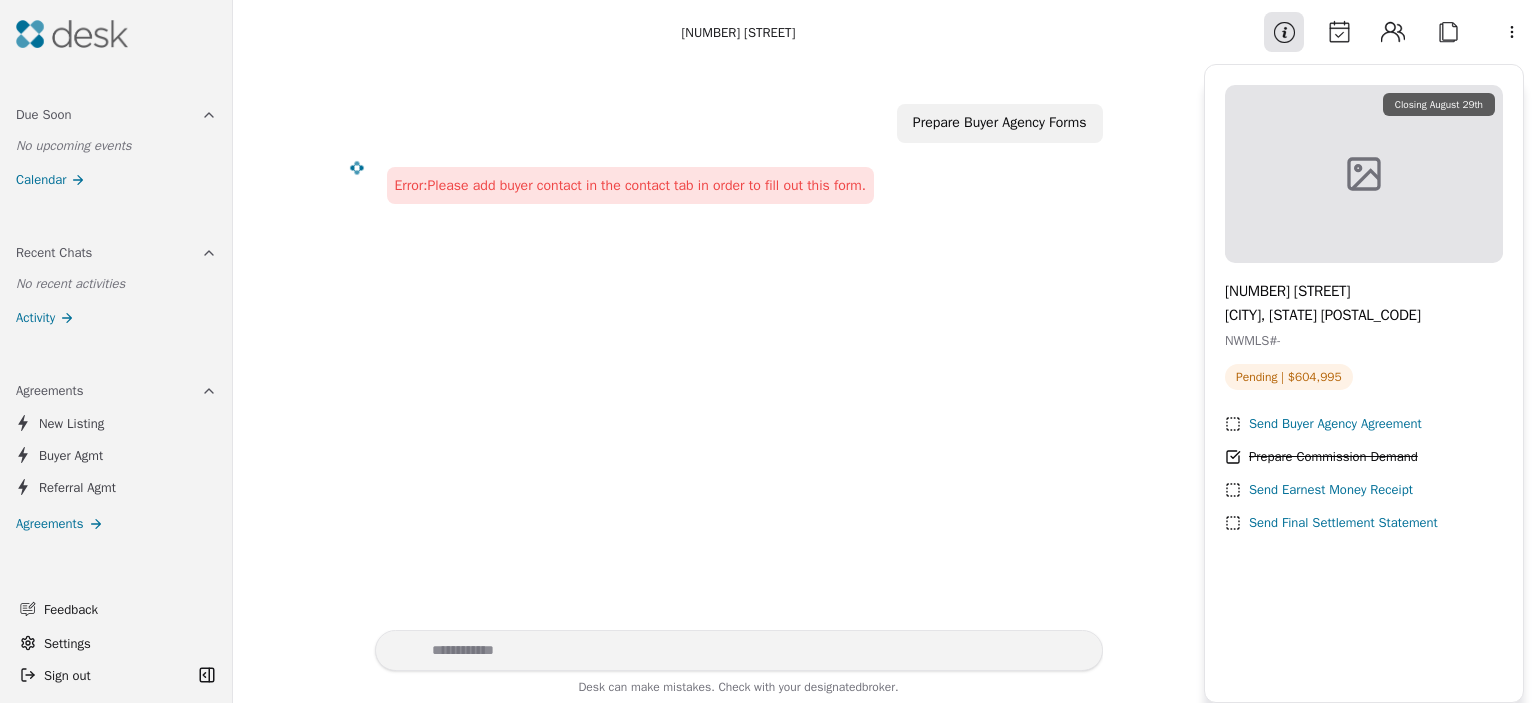 click on "Agreements" at bounding box center (116, 523) 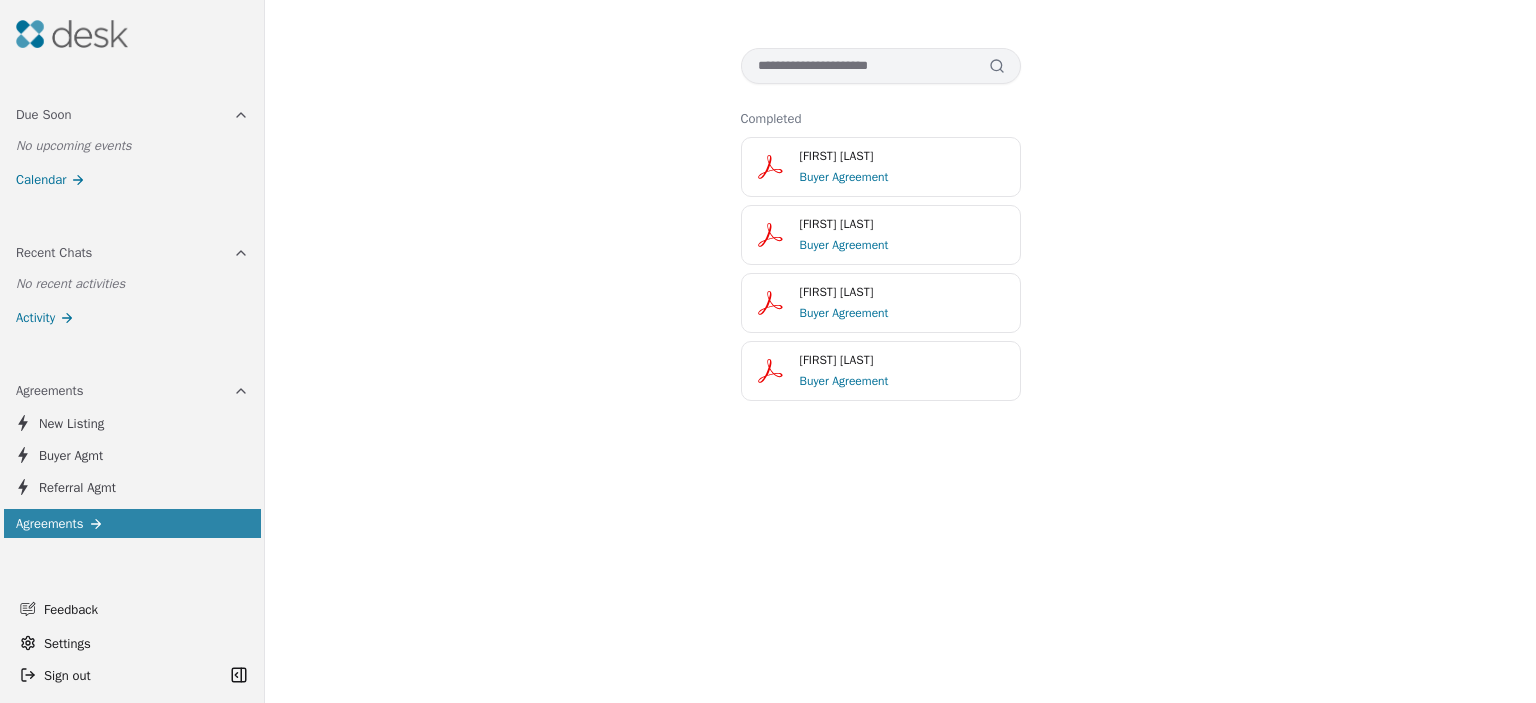 click at bounding box center [72, 34] 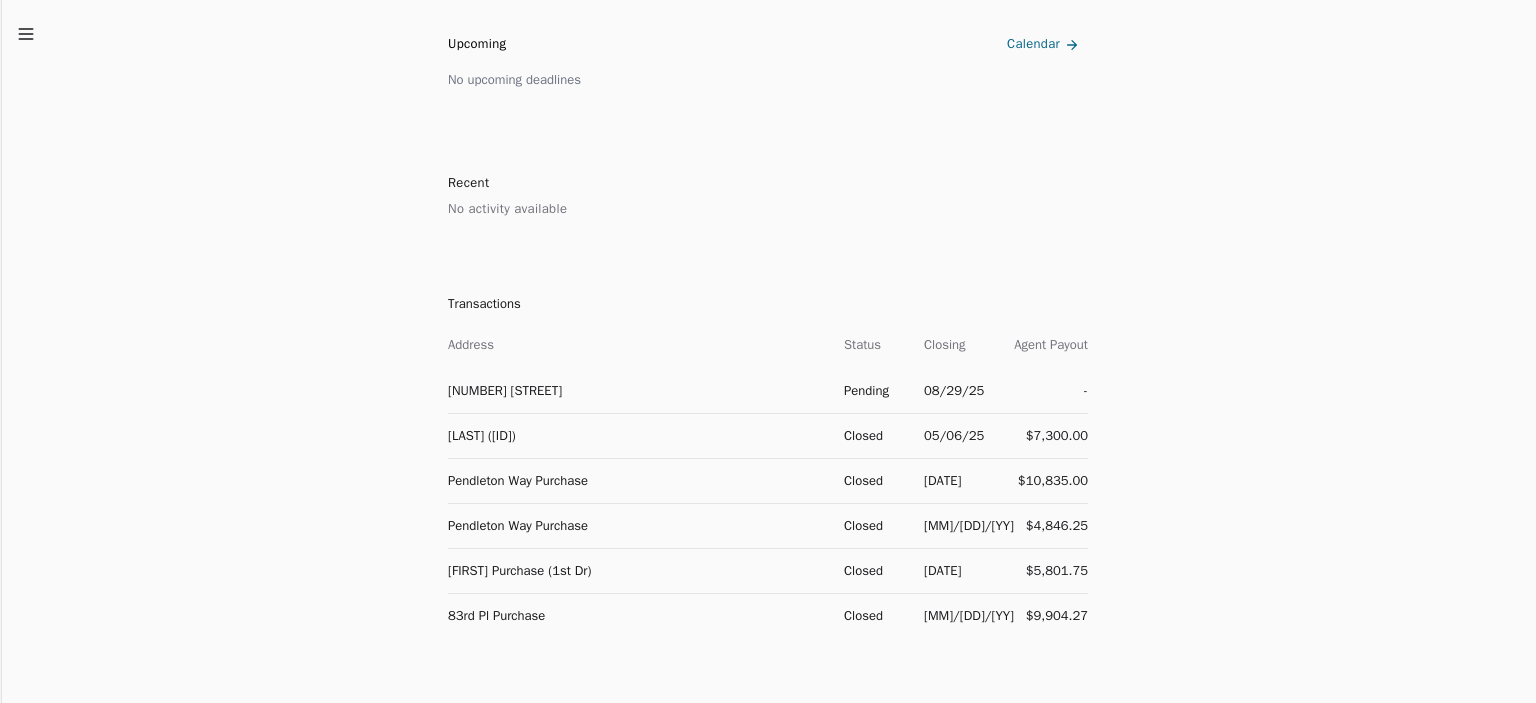 scroll, scrollTop: 449, scrollLeft: 0, axis: vertical 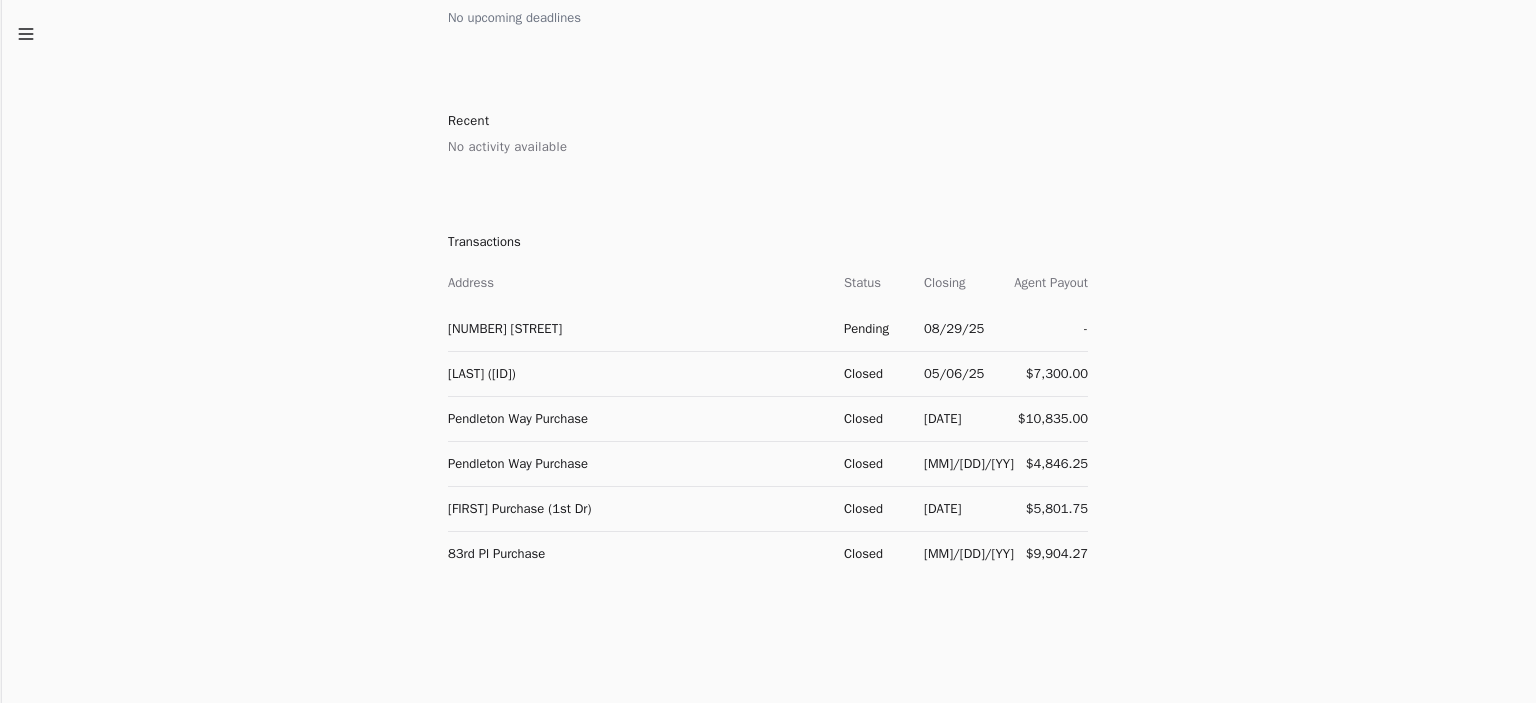 click on "[LAST] ([ID])" at bounding box center [638, 373] 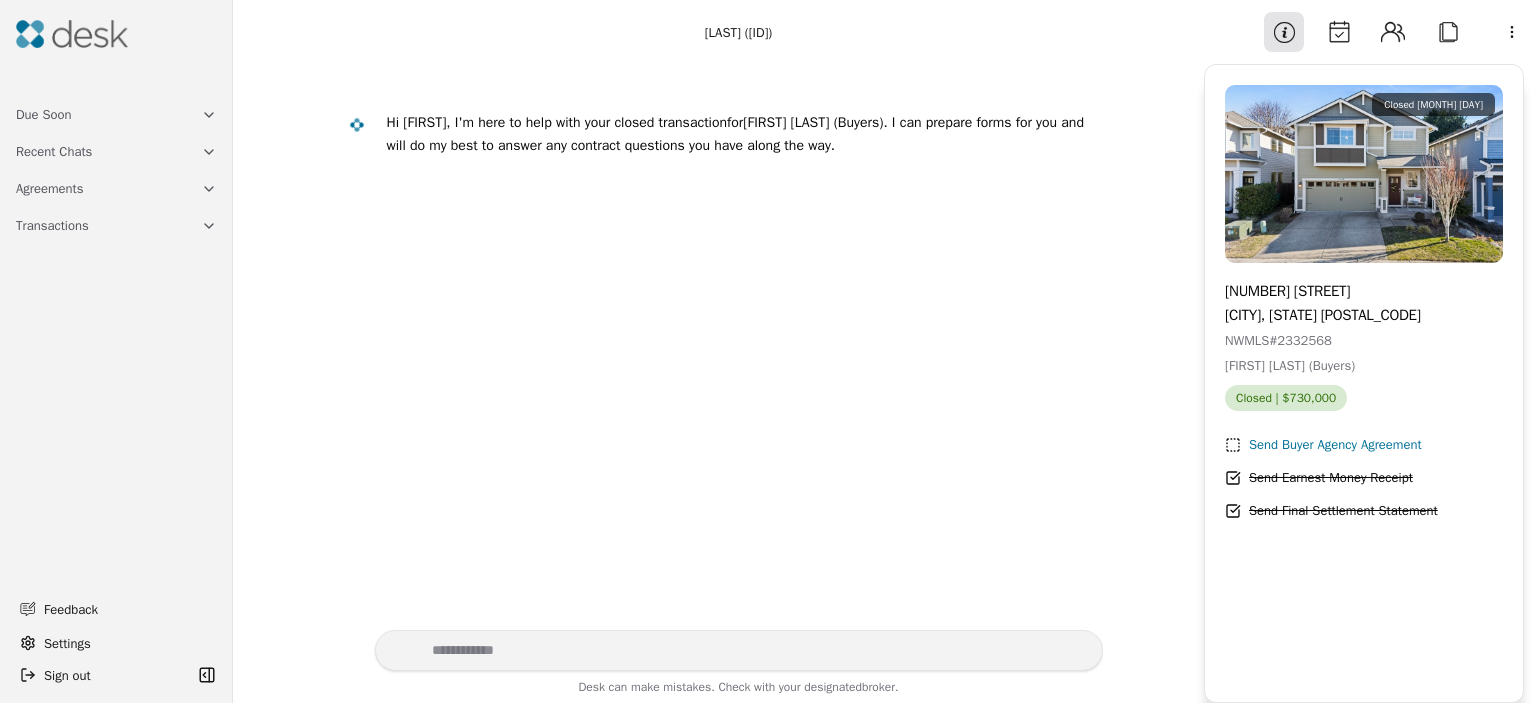 click 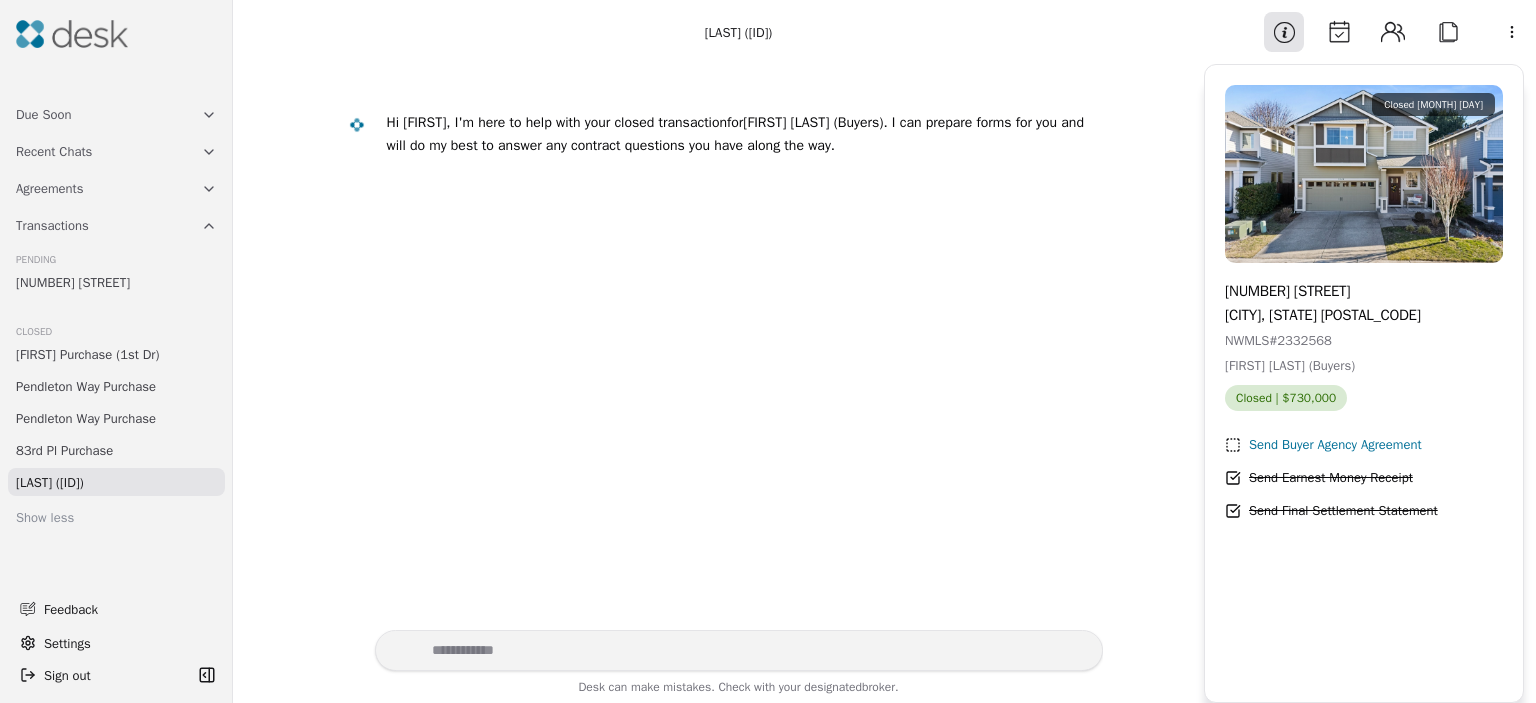 click 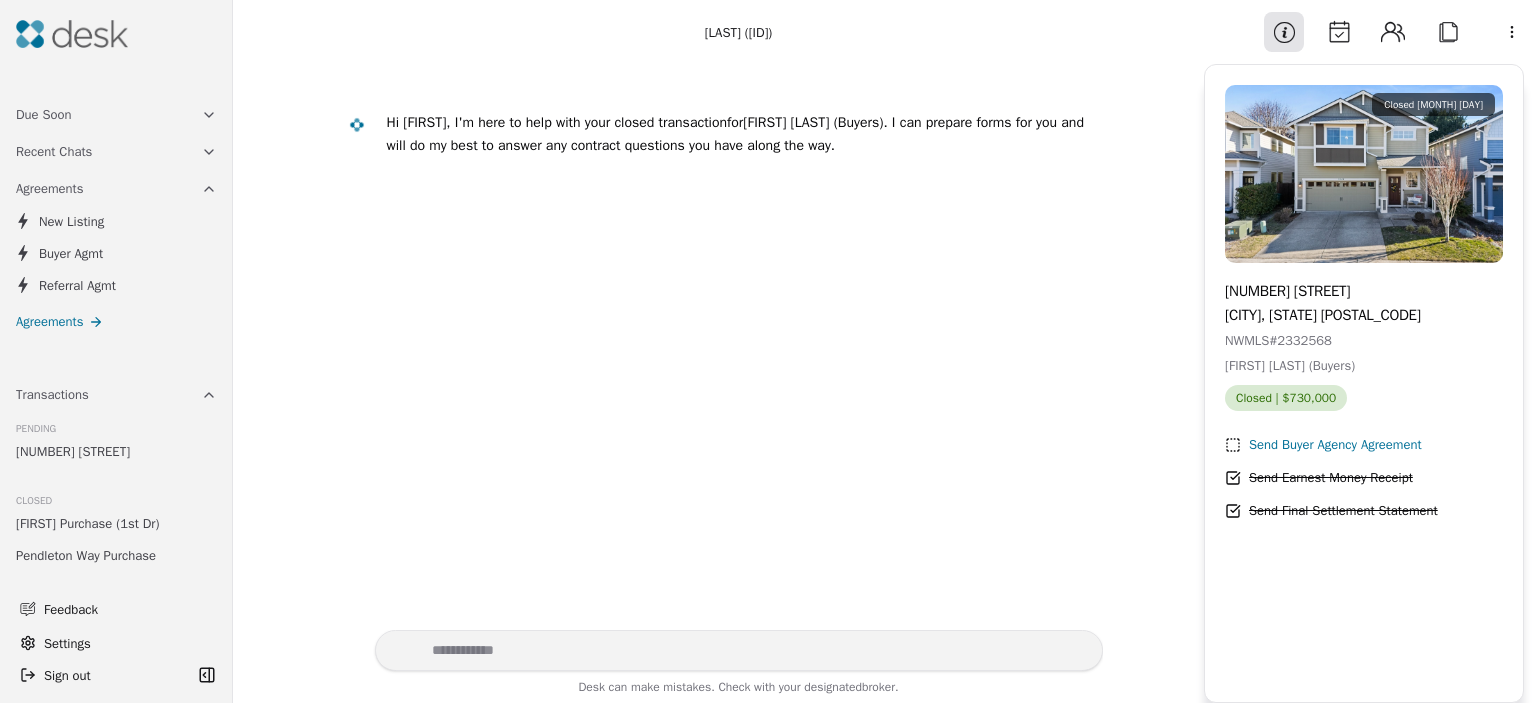 click 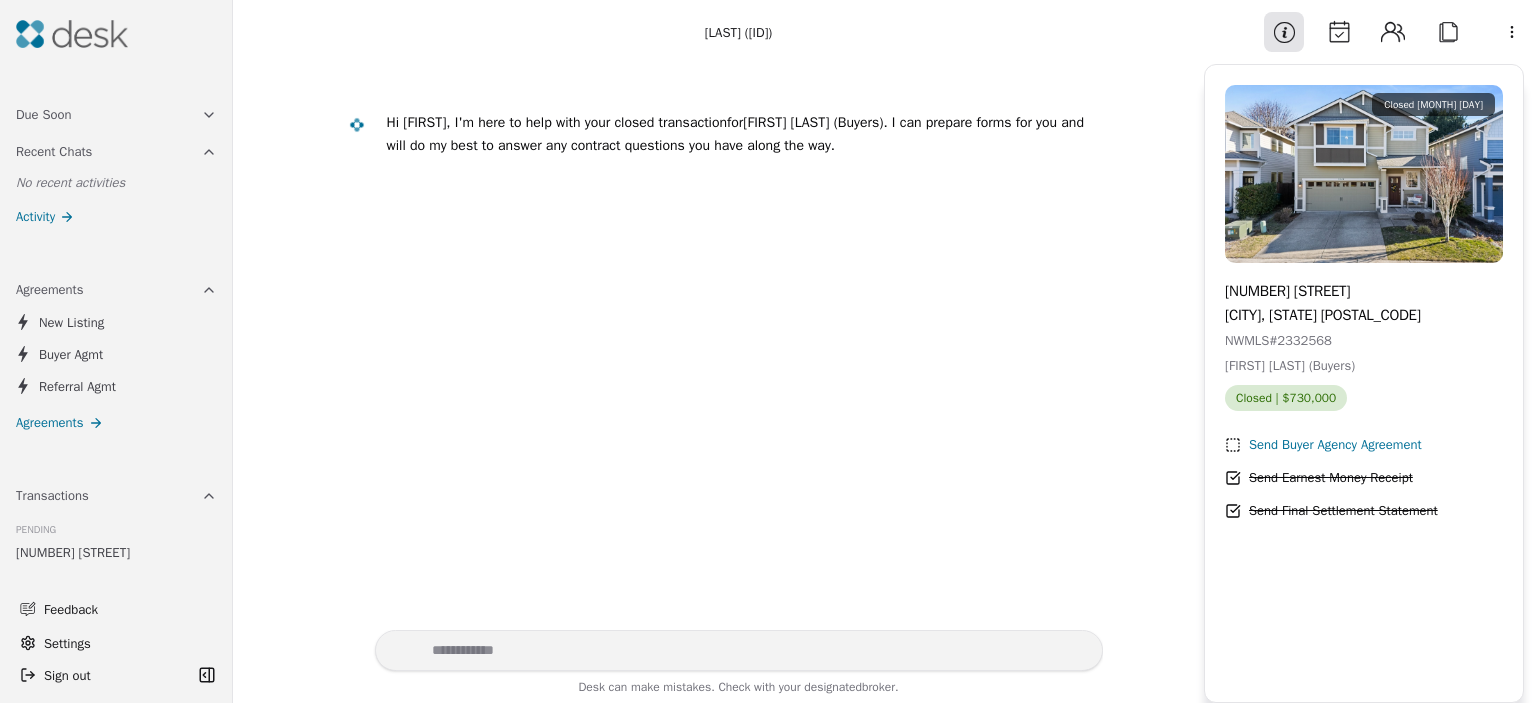 click 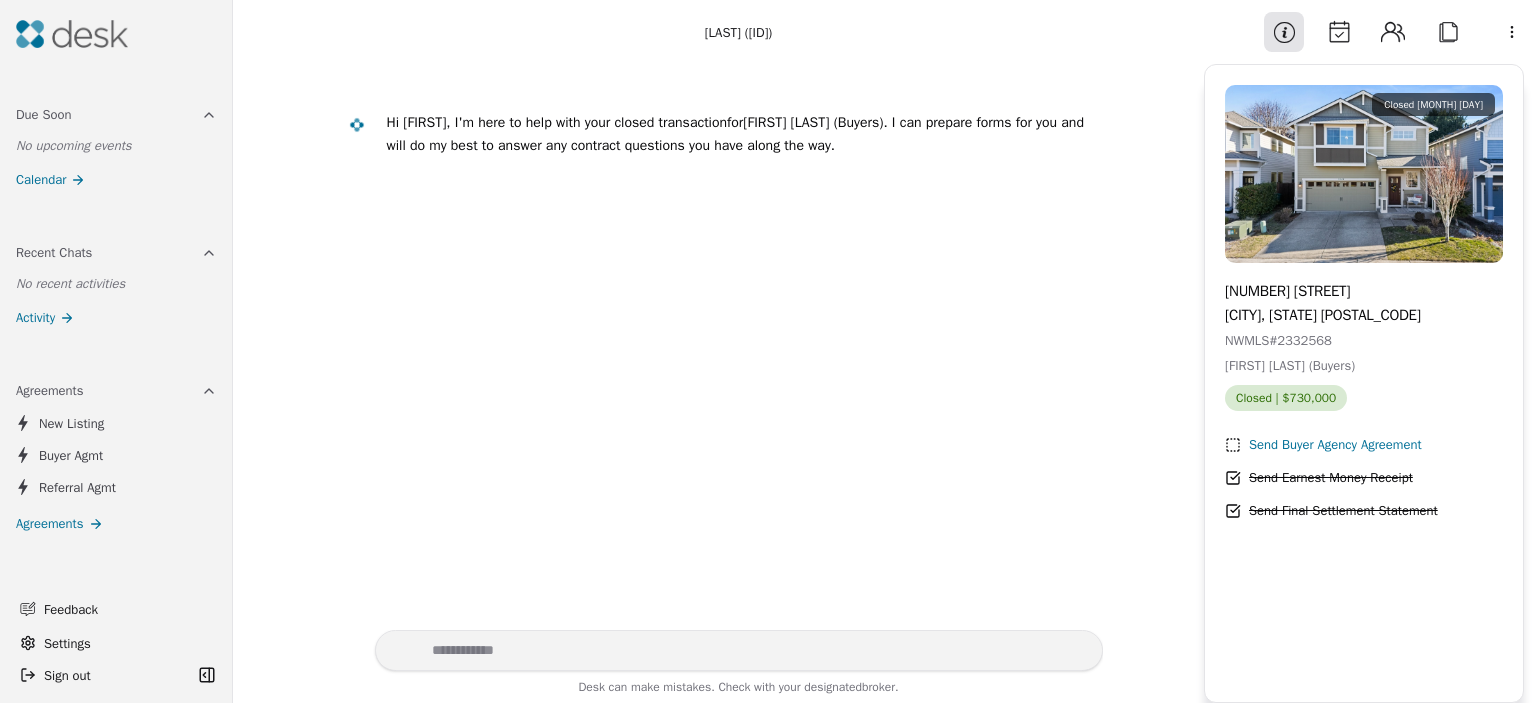 click on "Hi [FIRST], I'm here to help with your closed transaction  for  [FIRST] [LAST] and [FIRST] [LAST] (Buyers) . I can prepare forms for you and will do my best to answer any contract questions you have along the way." at bounding box center (718, 347) 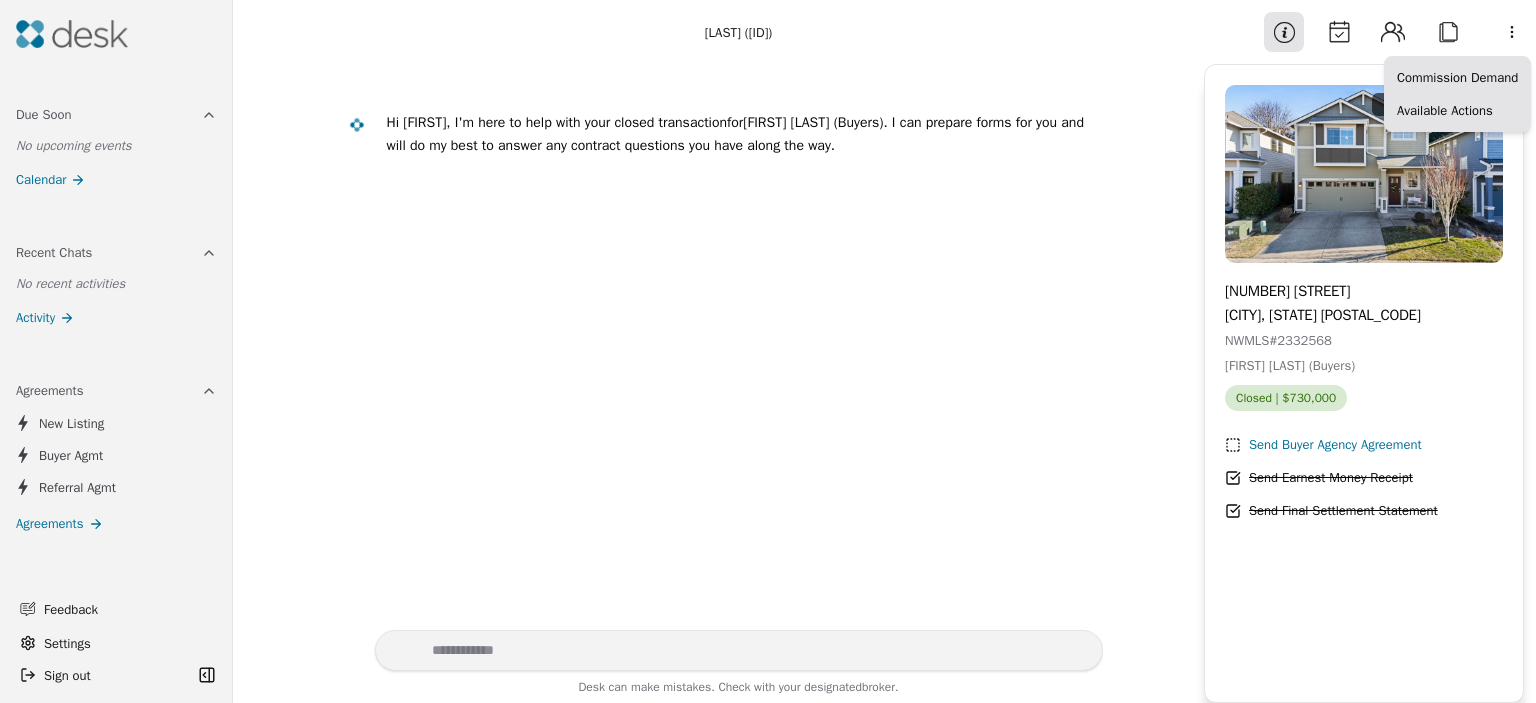 click on "[FIRST] [LAST] and [FIRST] [LAST] (Buyers) . I can prepare forms for you and will do my best to answer any contract questions you have along the way. Desk can make mistakes. Check with your designated broker. Information Calendar Contacts Attach More Closed May 6th [NUMBER] [STREET] S [CITY], [STATE] [ZIP] NWMLS # [NUMBER] [FIRST] [LAST] and [FIRST] [LAST] (Buyers) Closed | $730,000 Send Buyer Agency Agreement Send Earnest Money Receipt Send Final Settlement Statement
Commission Demand Available Actions" at bounding box center [768, 351] 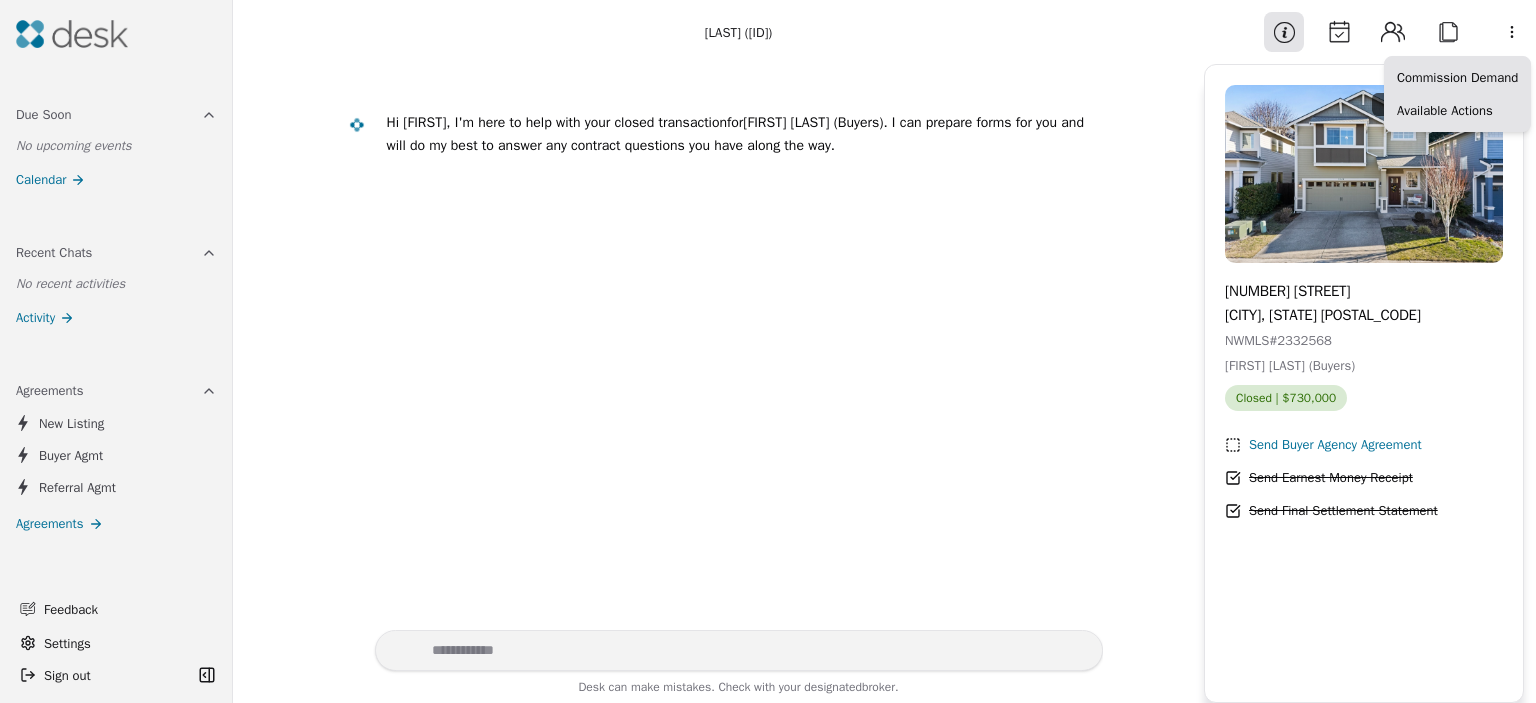 click on "[FIRST] [LAST] and [FIRST] [LAST] (Buyers) . I can prepare forms for you and will do my best to answer any contract questions you have along the way. Desk can make mistakes. Check with your designated broker. Information Calendar Contacts Attach More Closed May 6th [NUMBER] [STREET] S [CITY], [STATE] [ZIP] NWMLS # [NUMBER] [FIRST] [LAST] and [FIRST] [LAST] (Buyers) Closed | $730,000 Send Buyer Agency Agreement Send Earnest Money Receipt Send Final Settlement Statement
Commission Demand Available Actions" at bounding box center [768, 351] 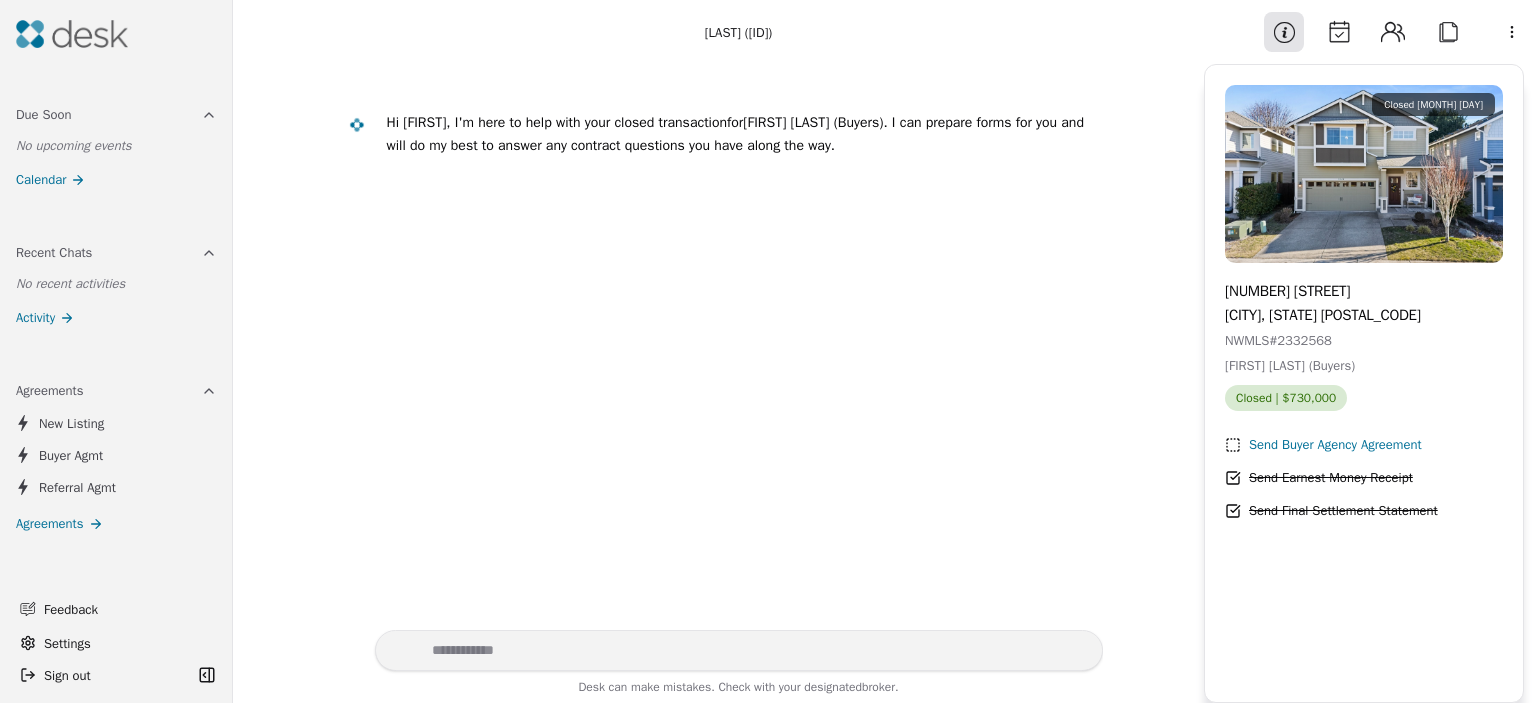 click on "Contacts" at bounding box center [1393, 32] 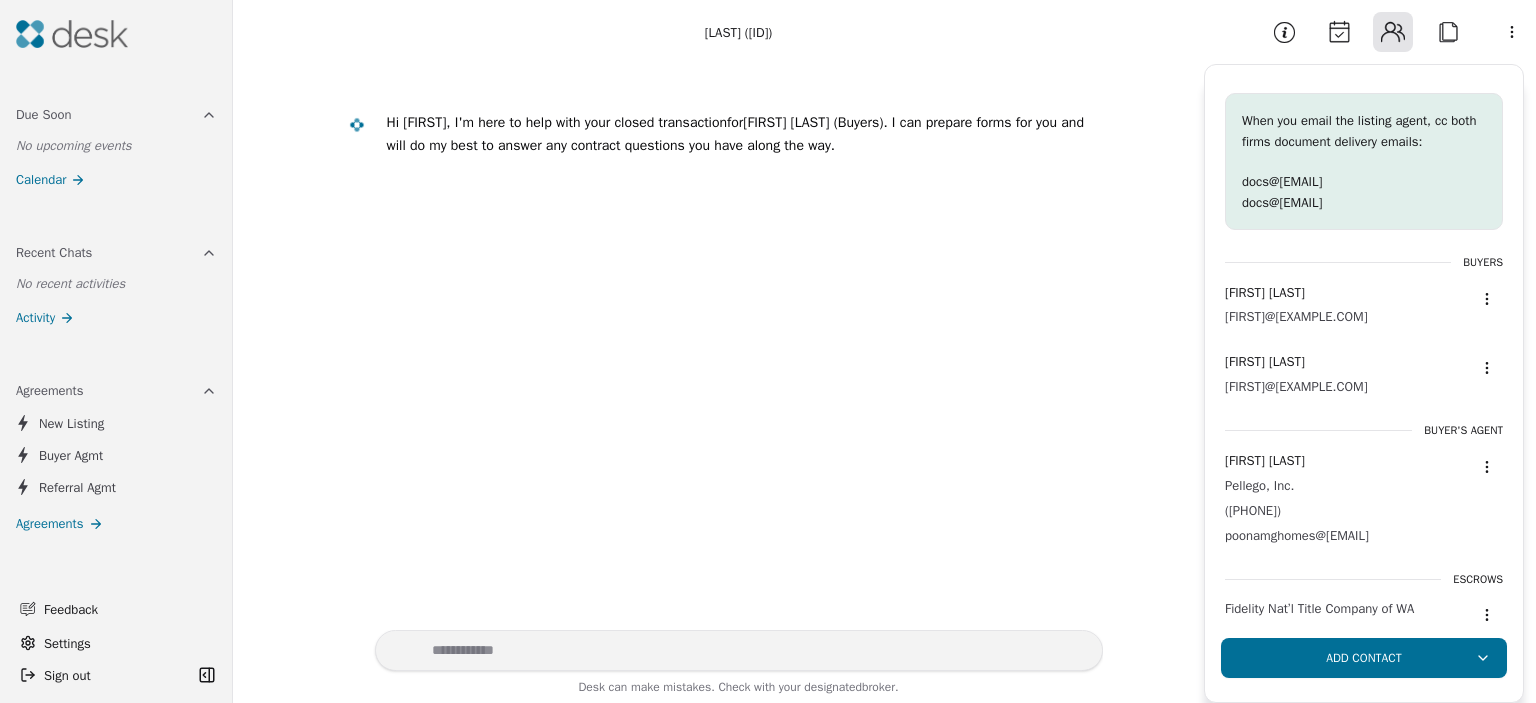 click on "Attach" at bounding box center (1448, 32) 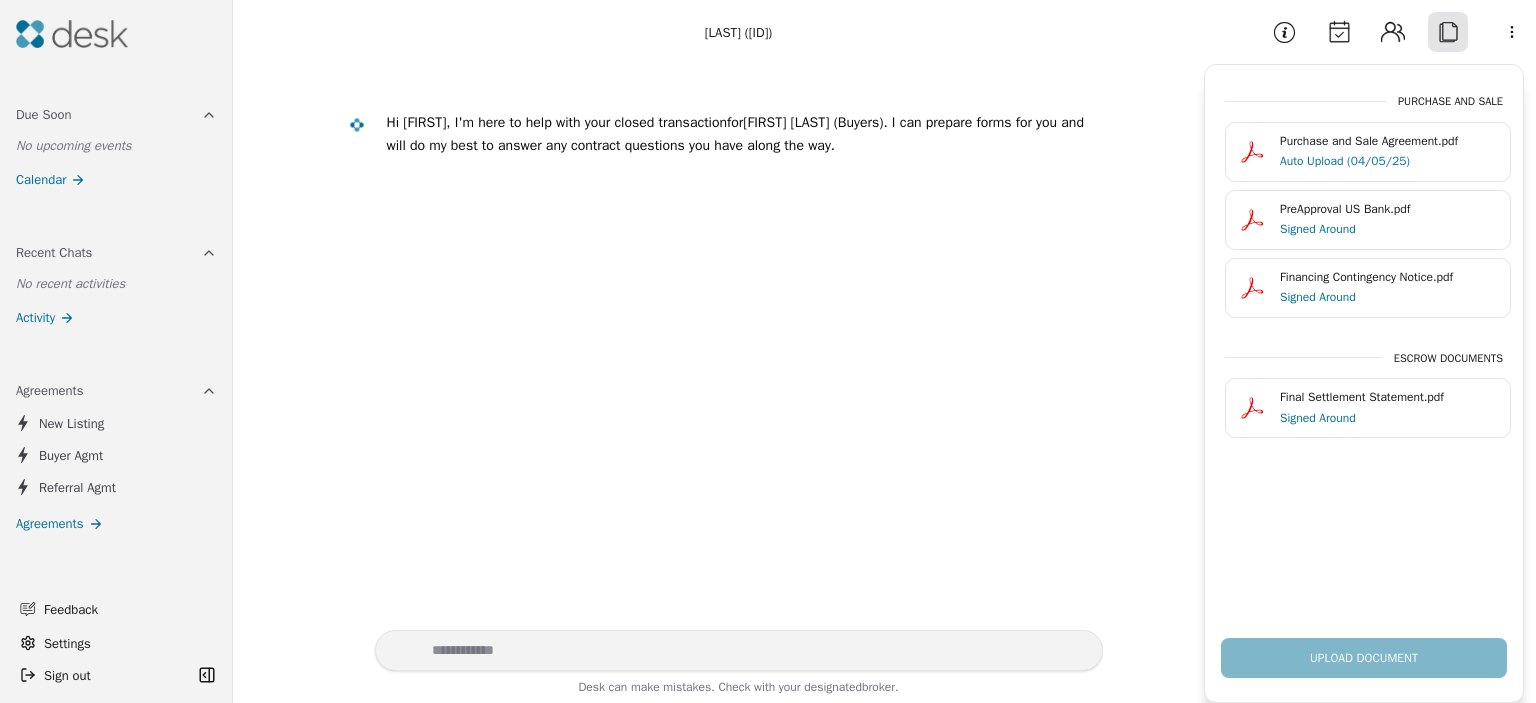 click at bounding box center (72, 34) 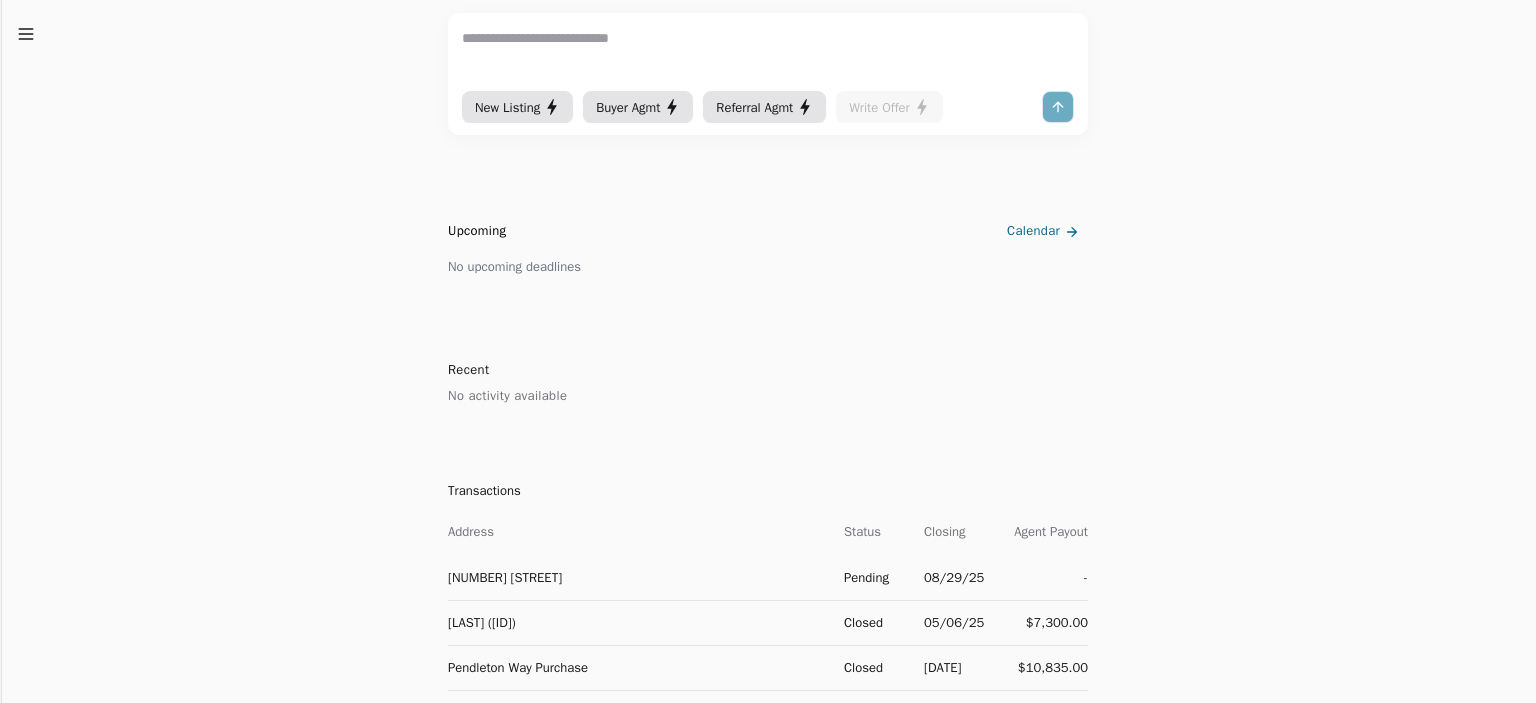 scroll, scrollTop: 449, scrollLeft: 0, axis: vertical 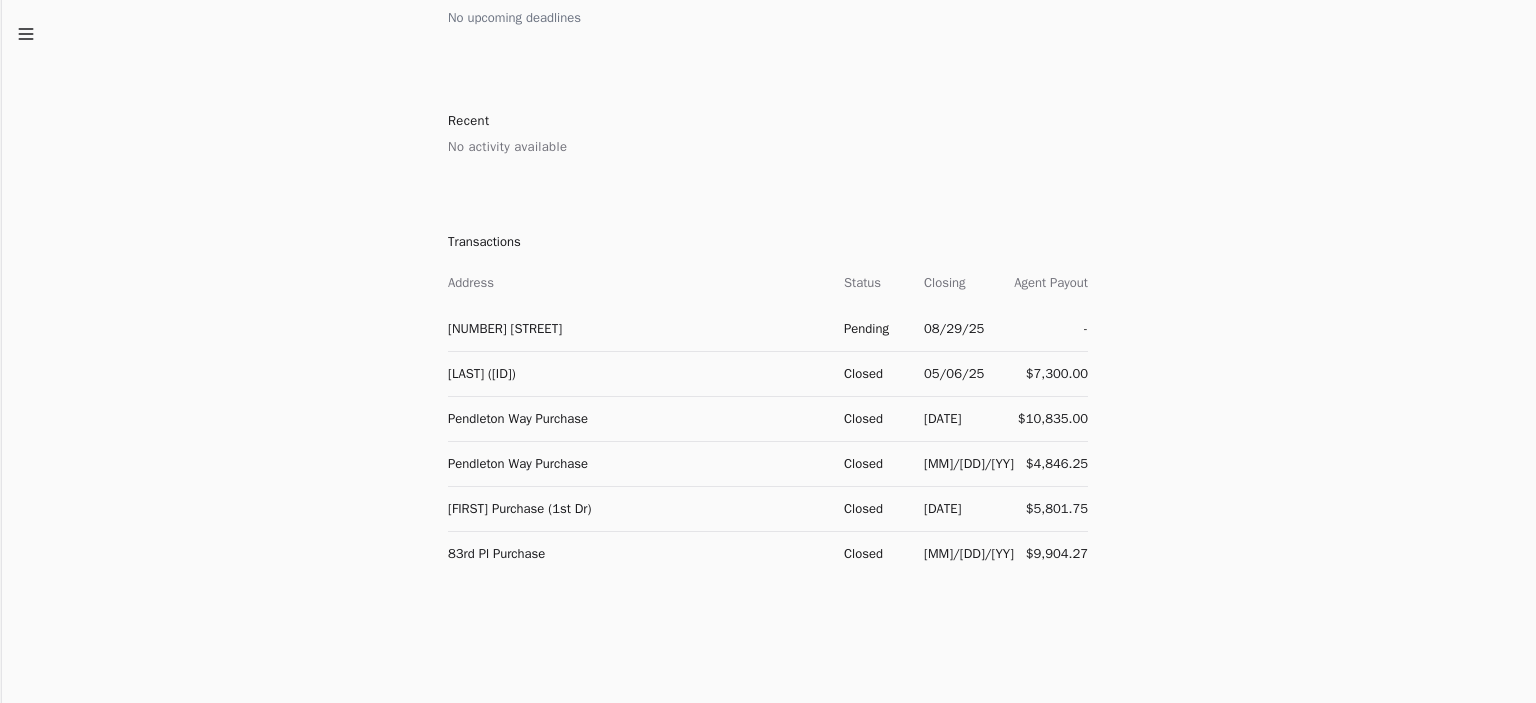 click on "[NUMBER] [STREET]" at bounding box center (638, 328) 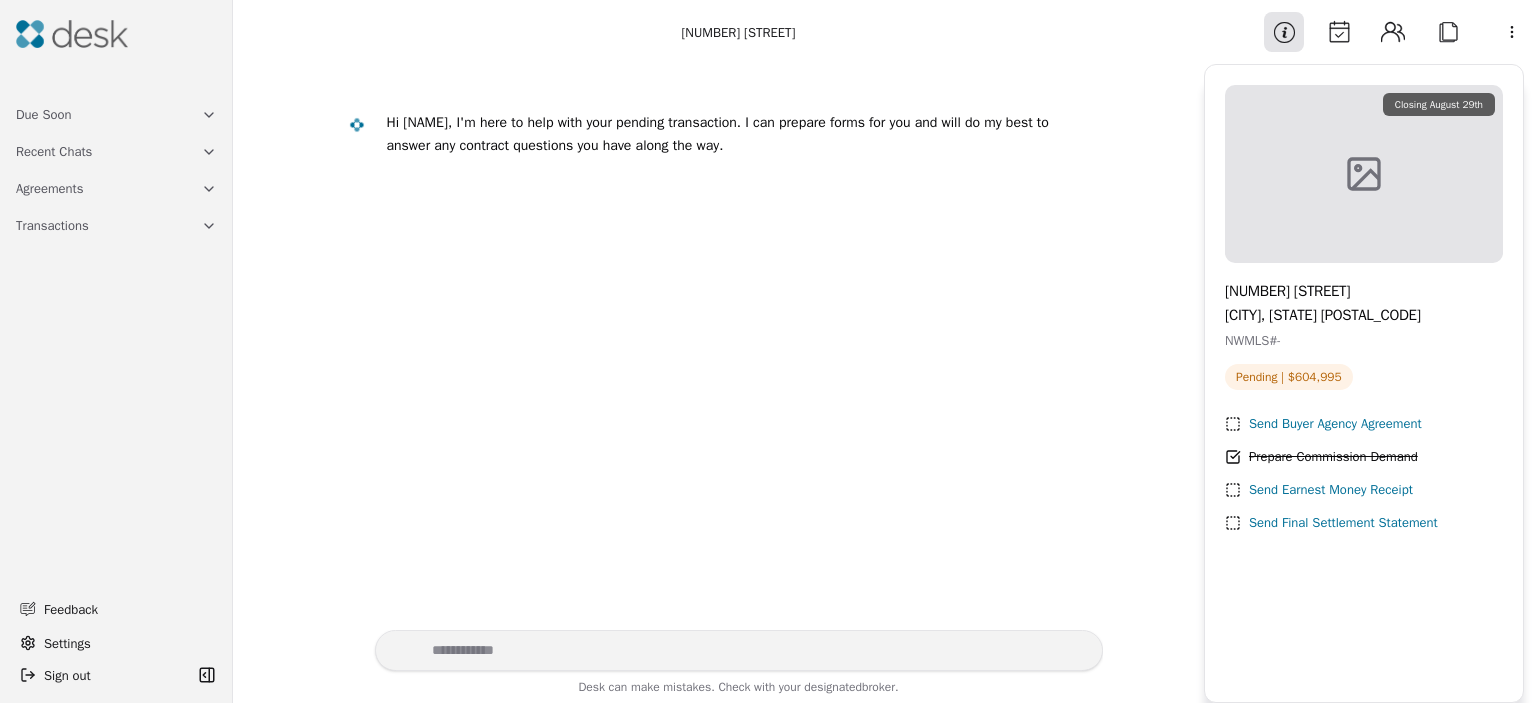 scroll, scrollTop: 0, scrollLeft: 0, axis: both 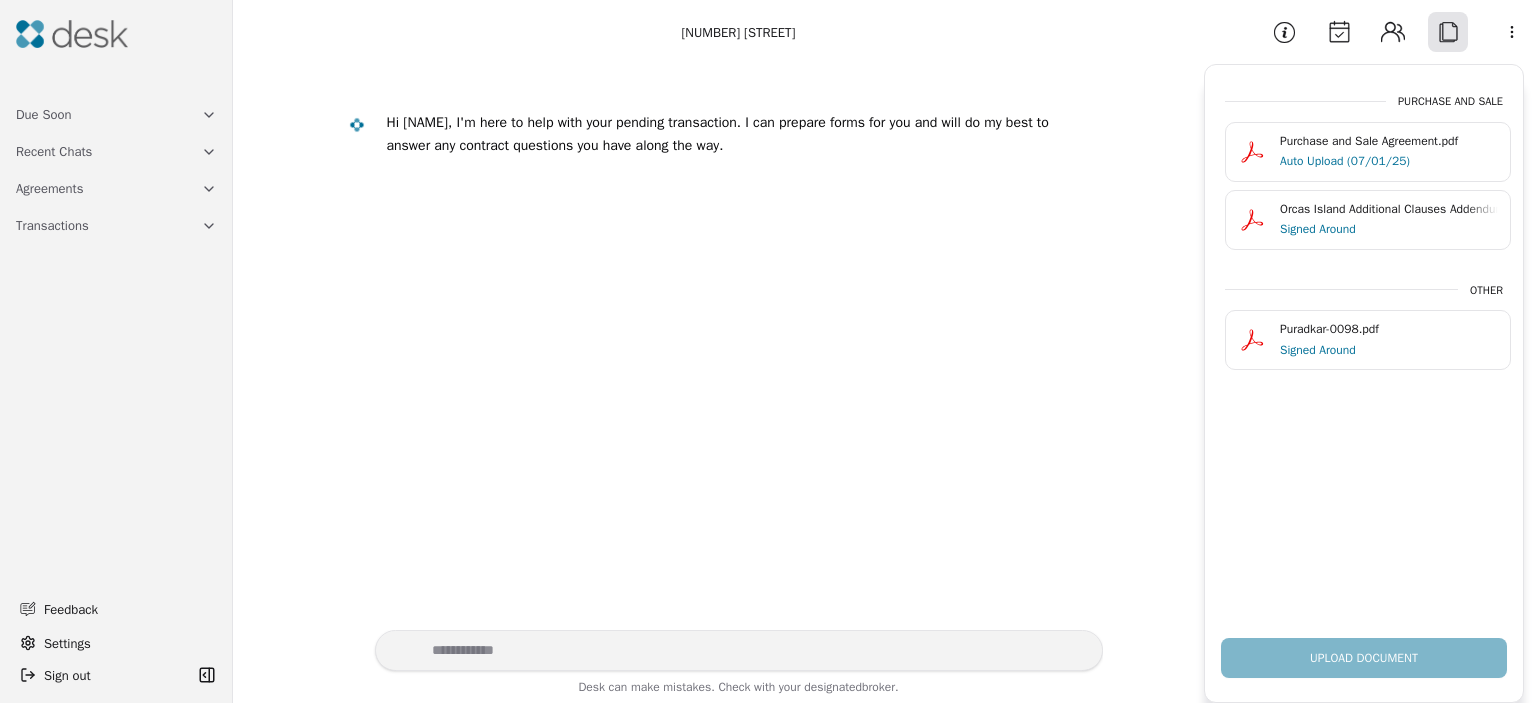 click on "Orcas Island Additional Clauses Addendum.pdf" at bounding box center (1389, 209) 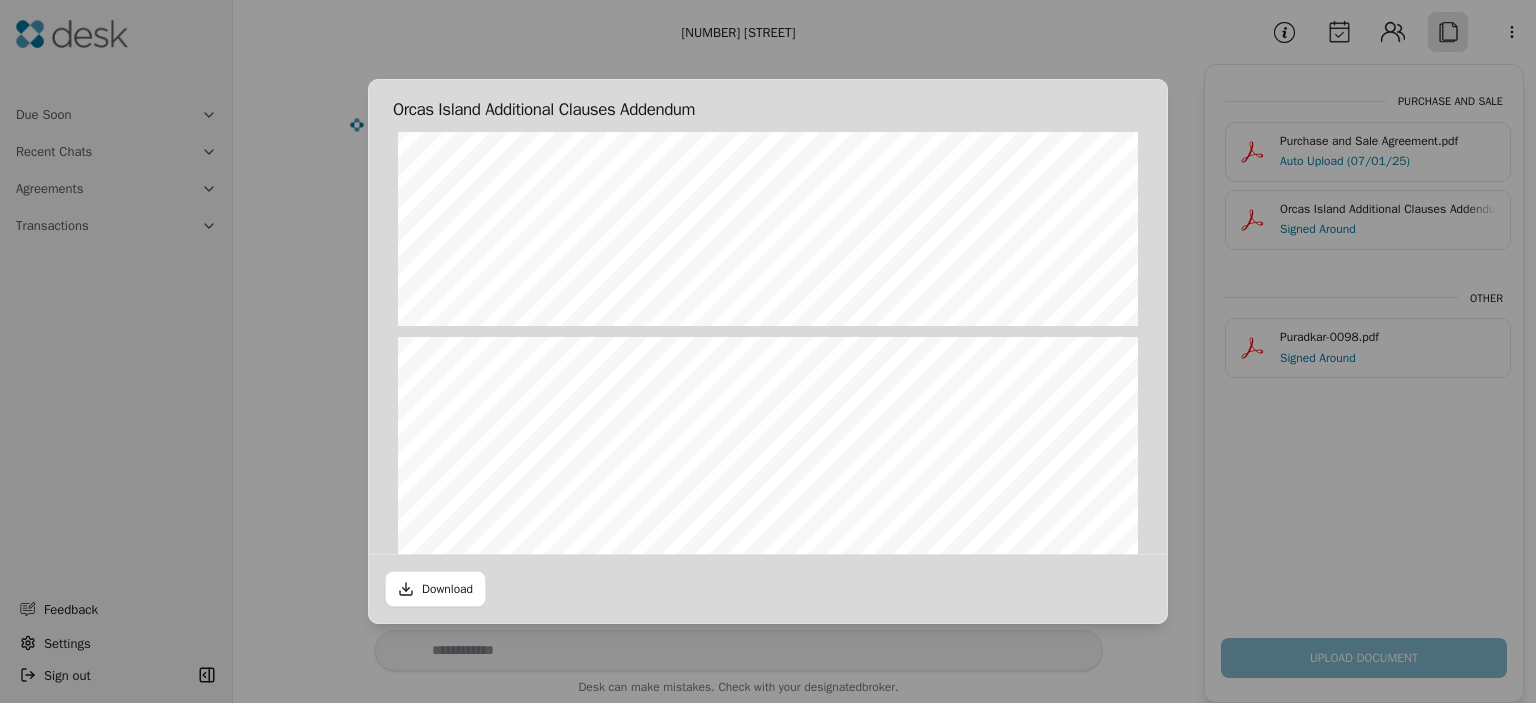 scroll, scrollTop: 810, scrollLeft: 0, axis: vertical 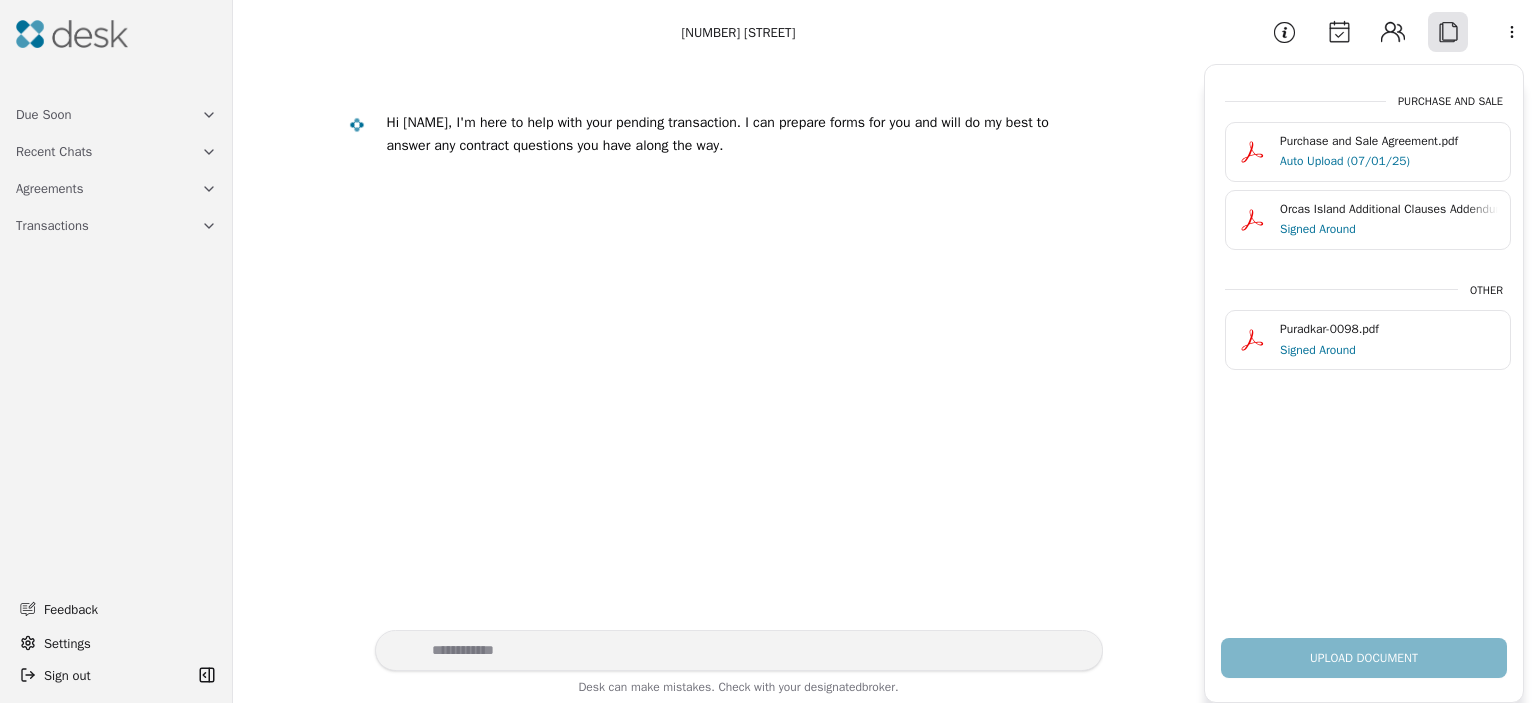 click on "Orcas Island Additional Clauses Addendum.pdf Signed Around [LAST]-[ID].pdf Signed Around" at bounding box center [1364, 355] 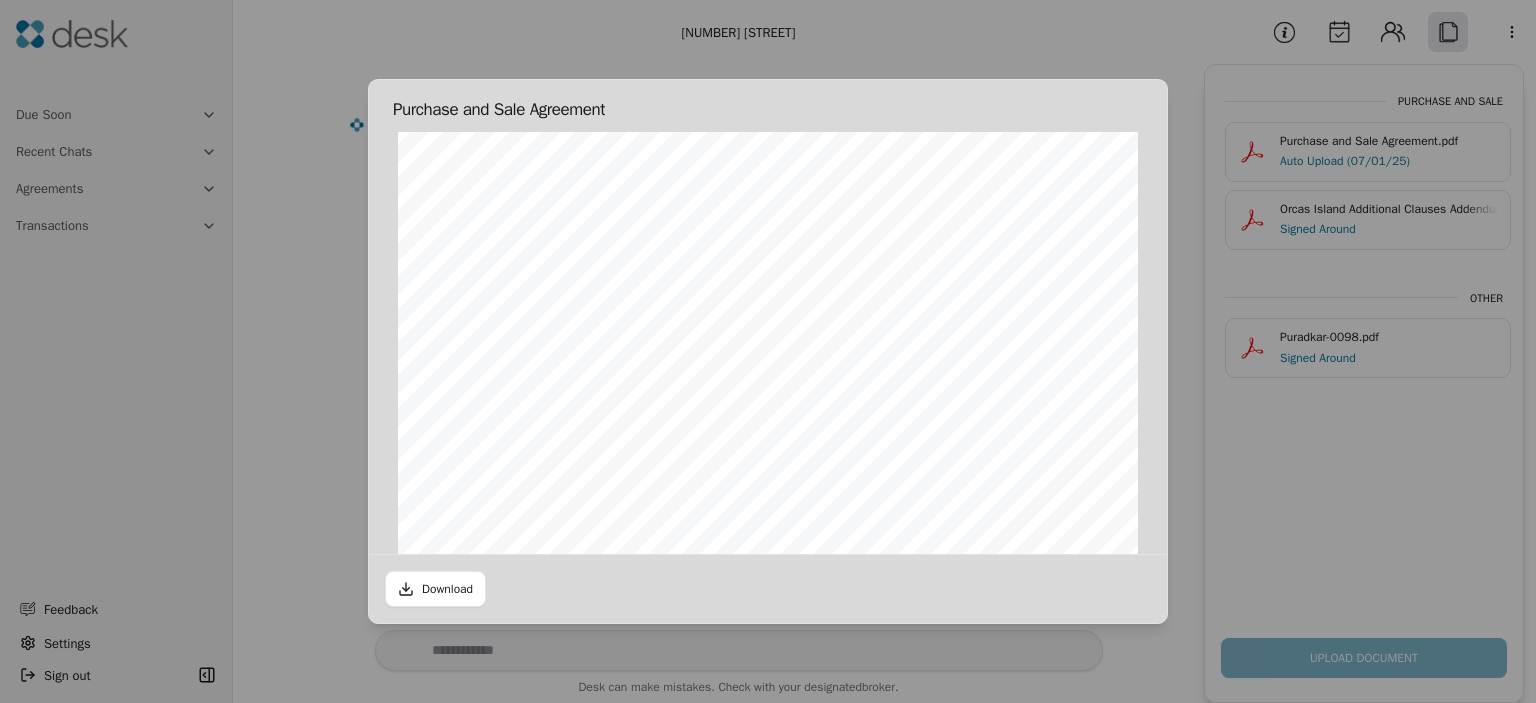 scroll, scrollTop: 6710, scrollLeft: 0, axis: vertical 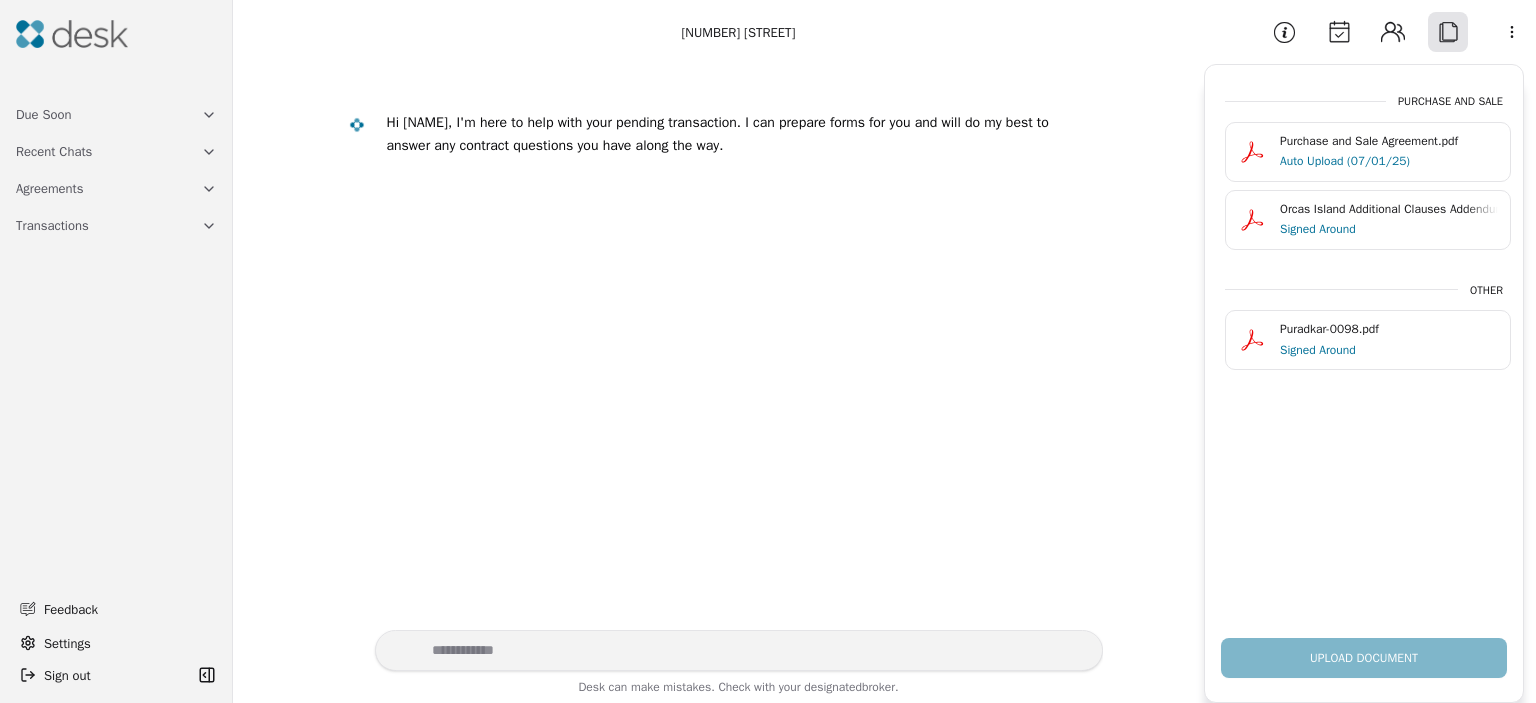 click on "Hi [FIRST], I'm here to help with your pending transaction . I can prepare forms for you and will do my best to answer any contract questions you have along the way." at bounding box center (718, 347) 